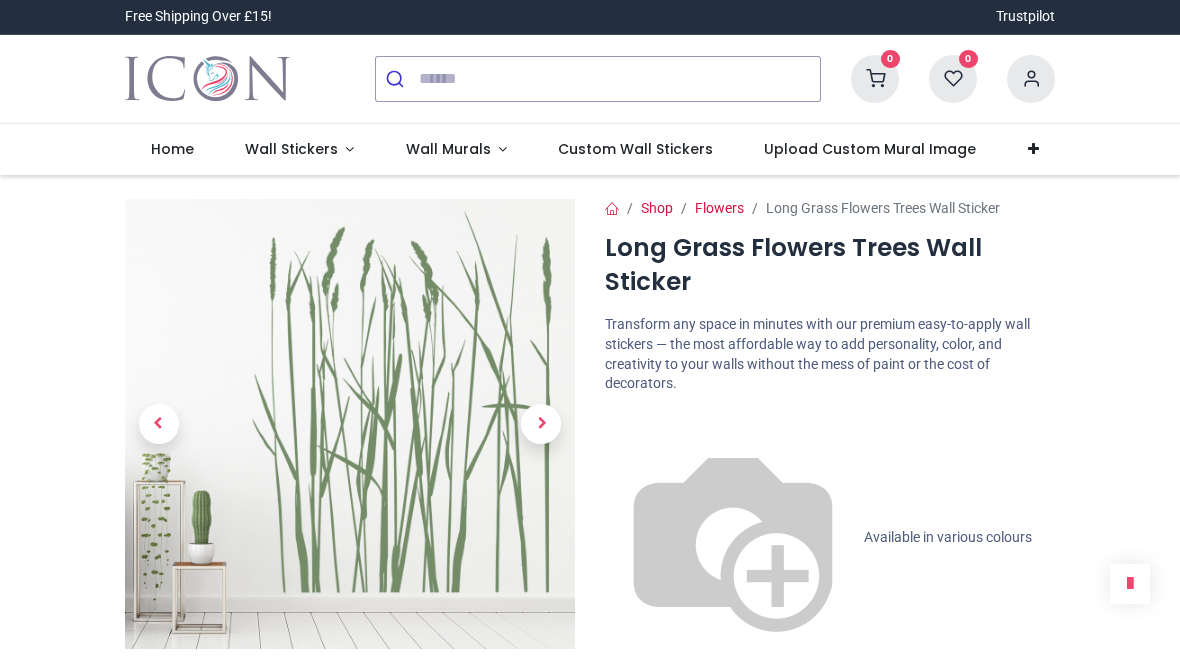 scroll, scrollTop: 0, scrollLeft: 0, axis: both 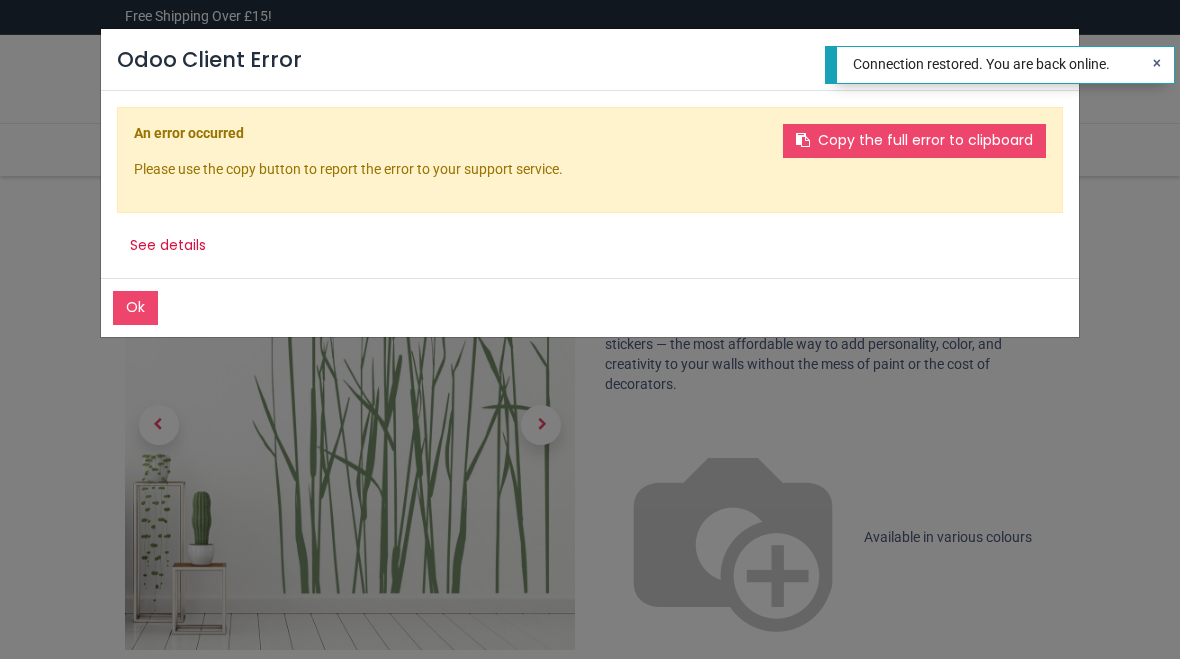 click on "Ok" 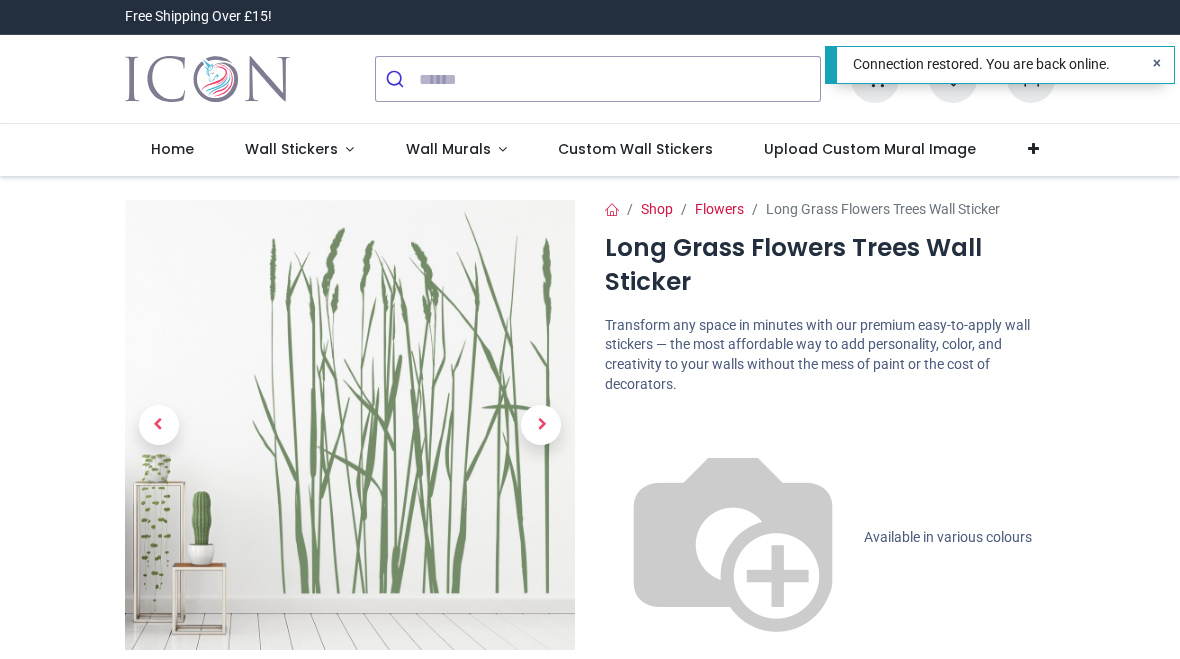click on "Wall Stickers" at bounding box center [291, 149] 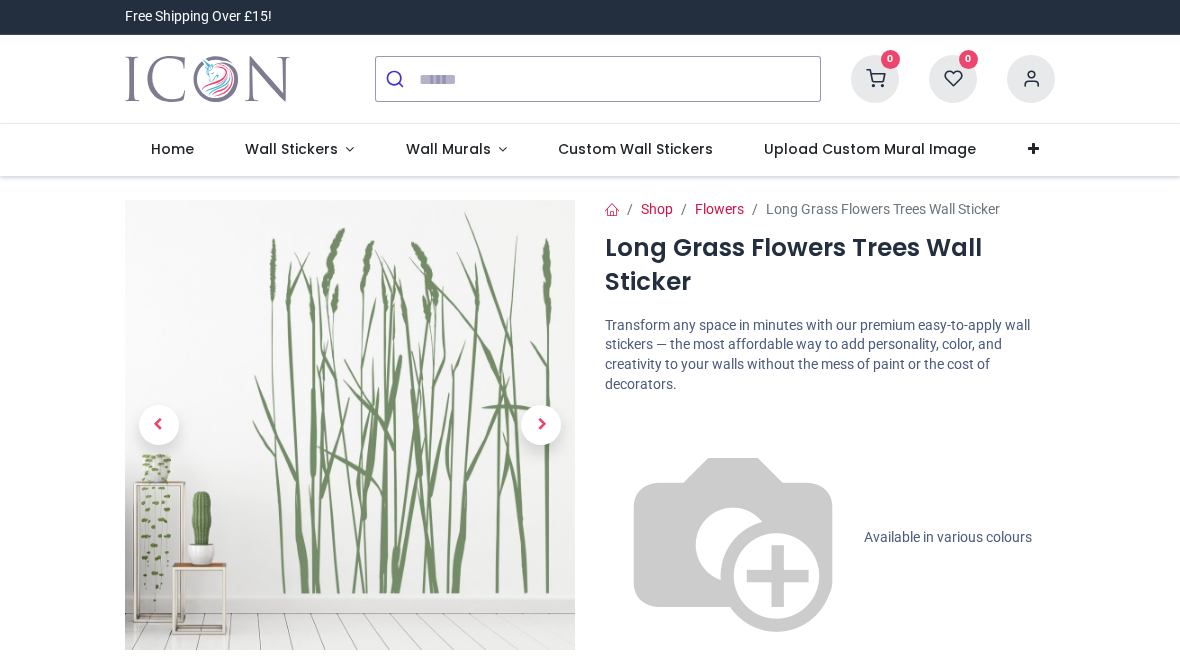 scroll, scrollTop: 0, scrollLeft: 0, axis: both 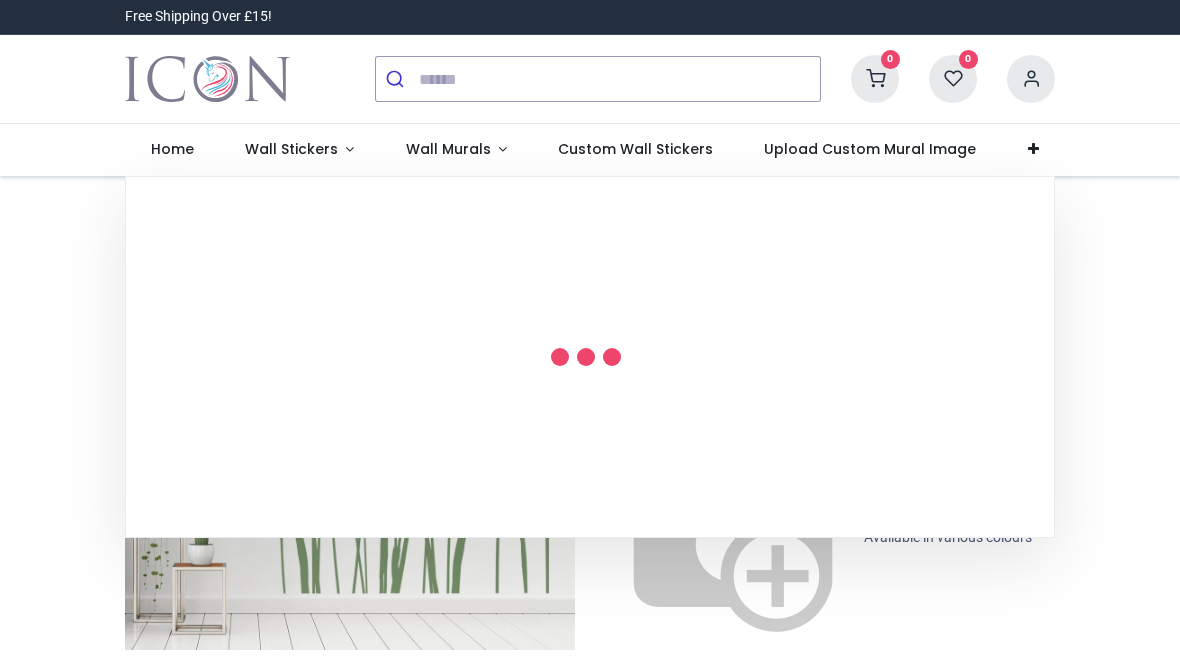 click on "Home" at bounding box center (172, 149) 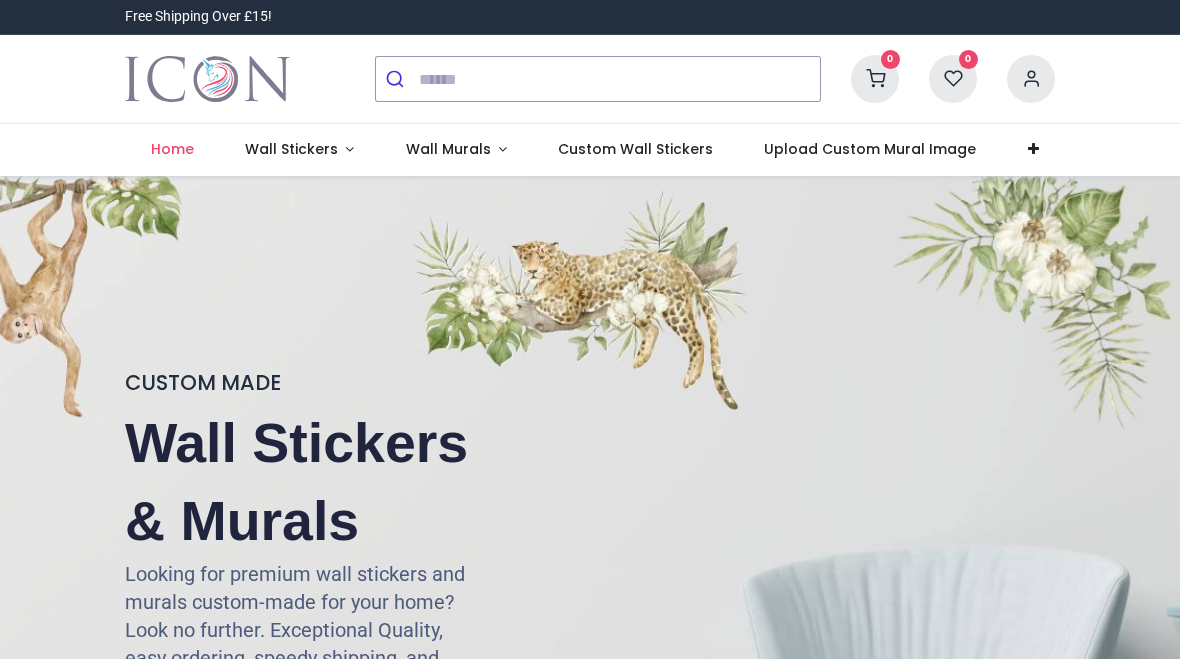scroll, scrollTop: 0, scrollLeft: 0, axis: both 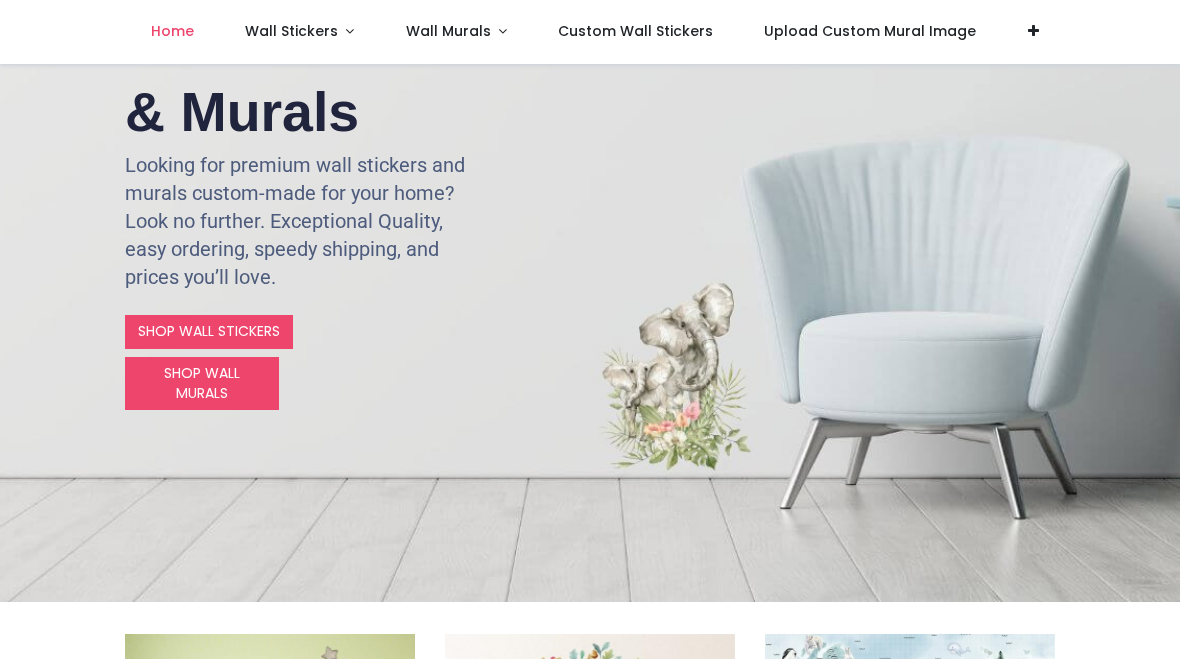 click on "SHOP WALL STICKERS" at bounding box center [209, 332] 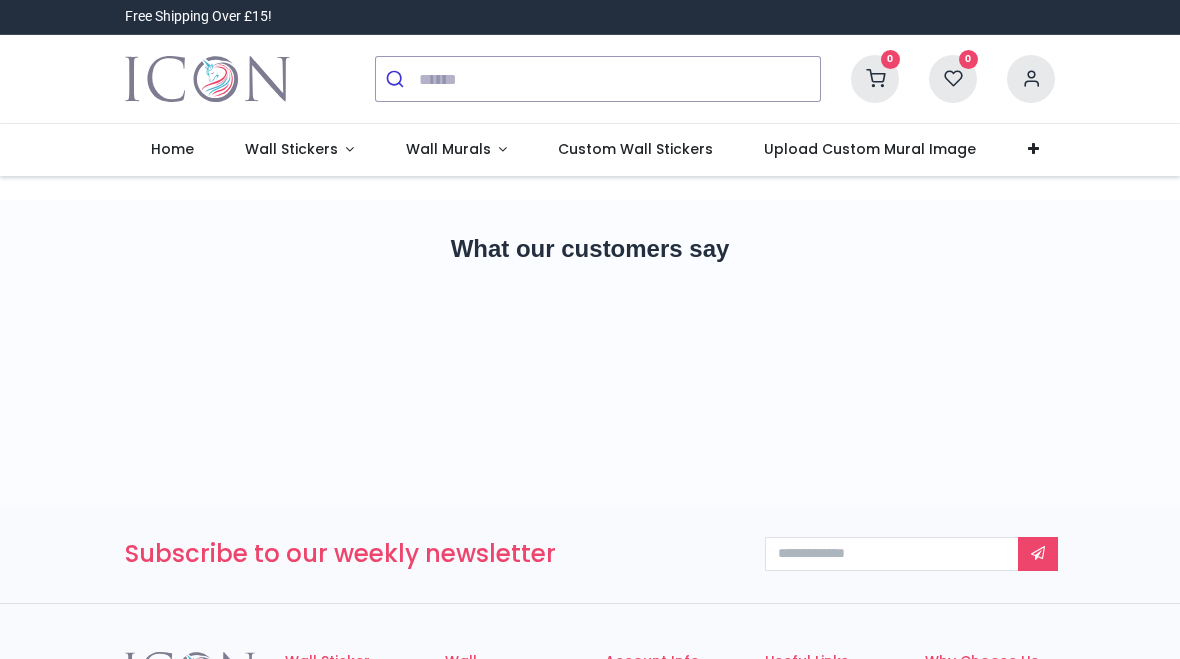 scroll, scrollTop: 0, scrollLeft: 0, axis: both 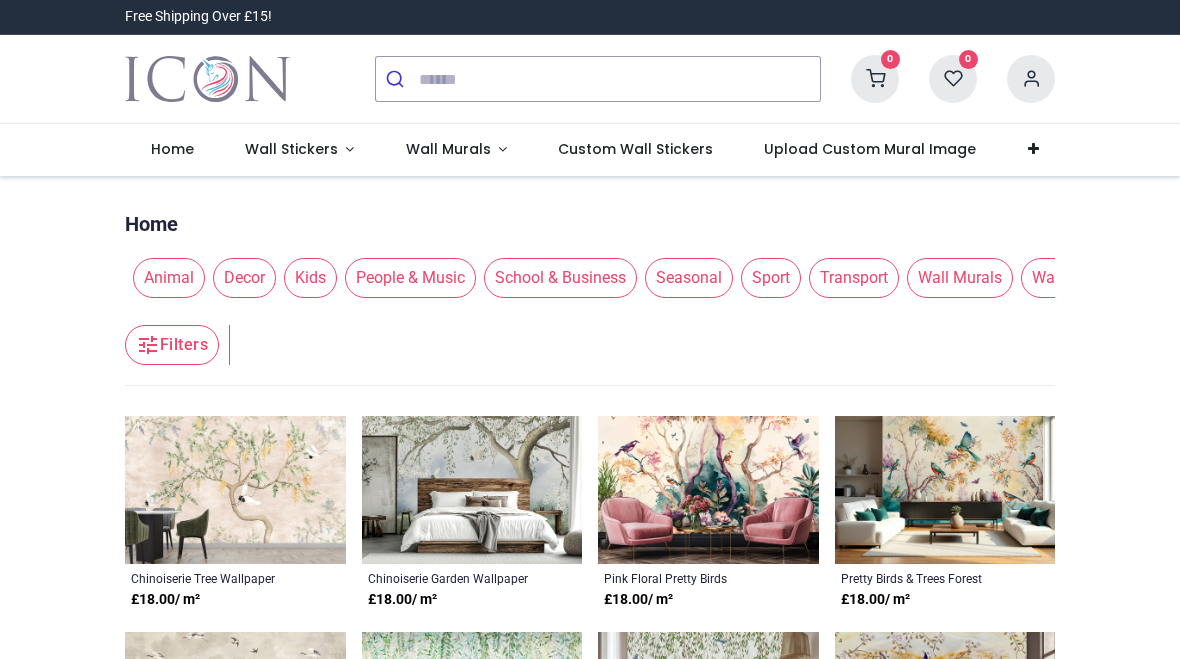 click on "Kids" at bounding box center (310, 278) 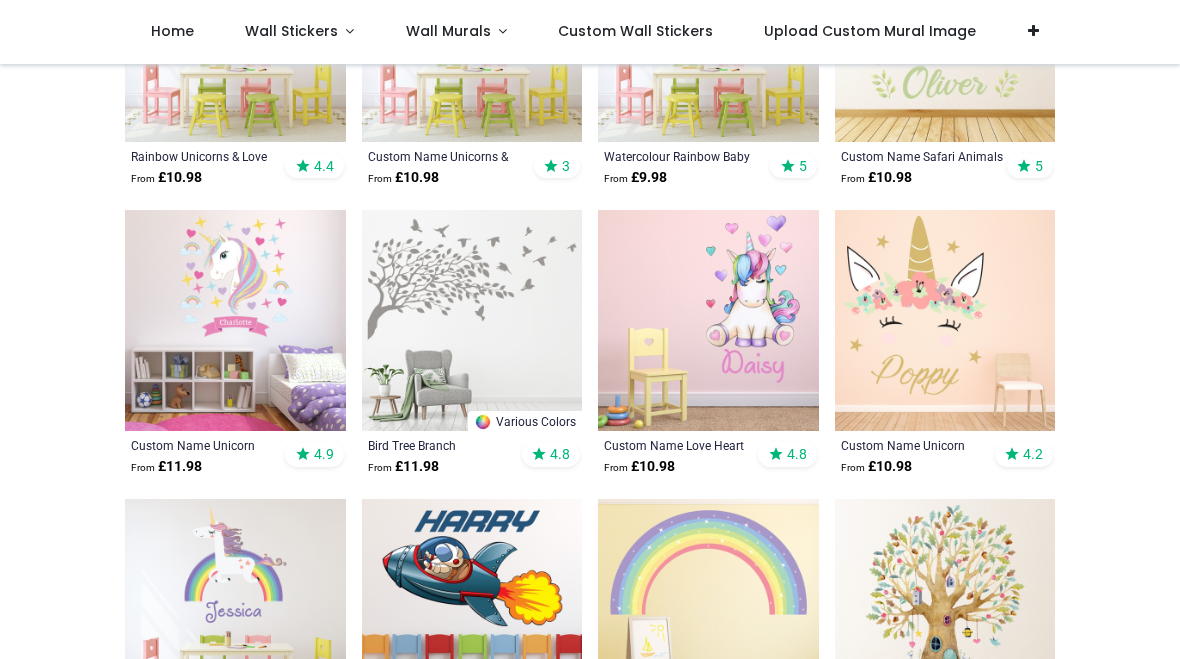 scroll, scrollTop: 1272, scrollLeft: 0, axis: vertical 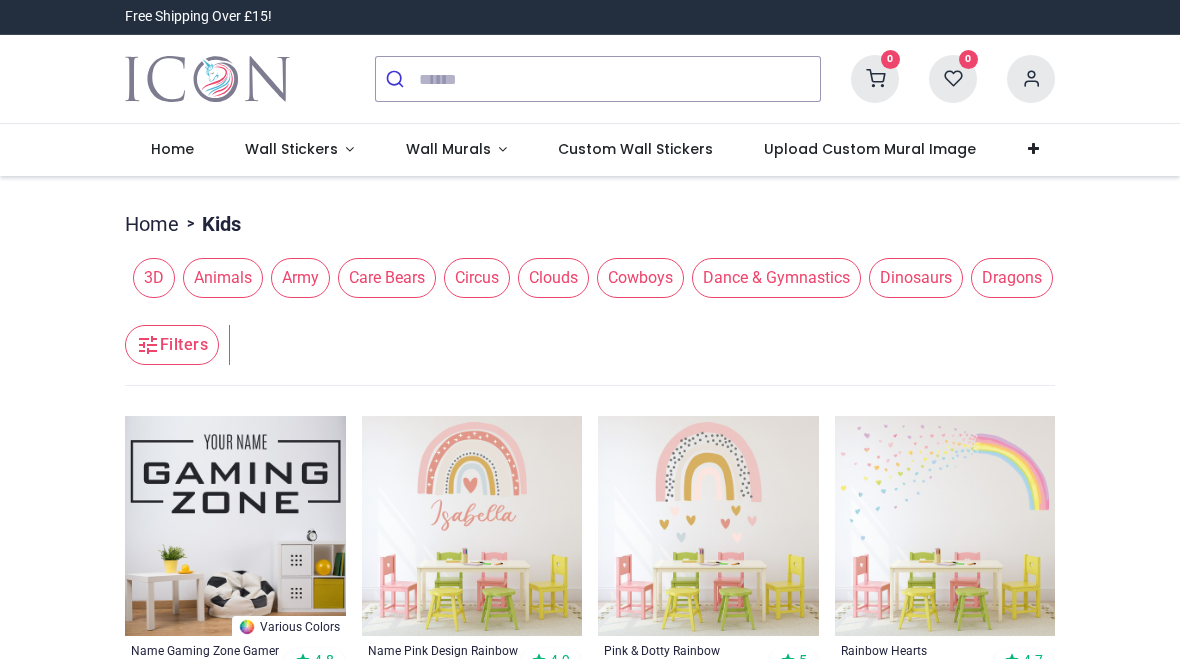 click on "Wall Stickers" at bounding box center [291, 149] 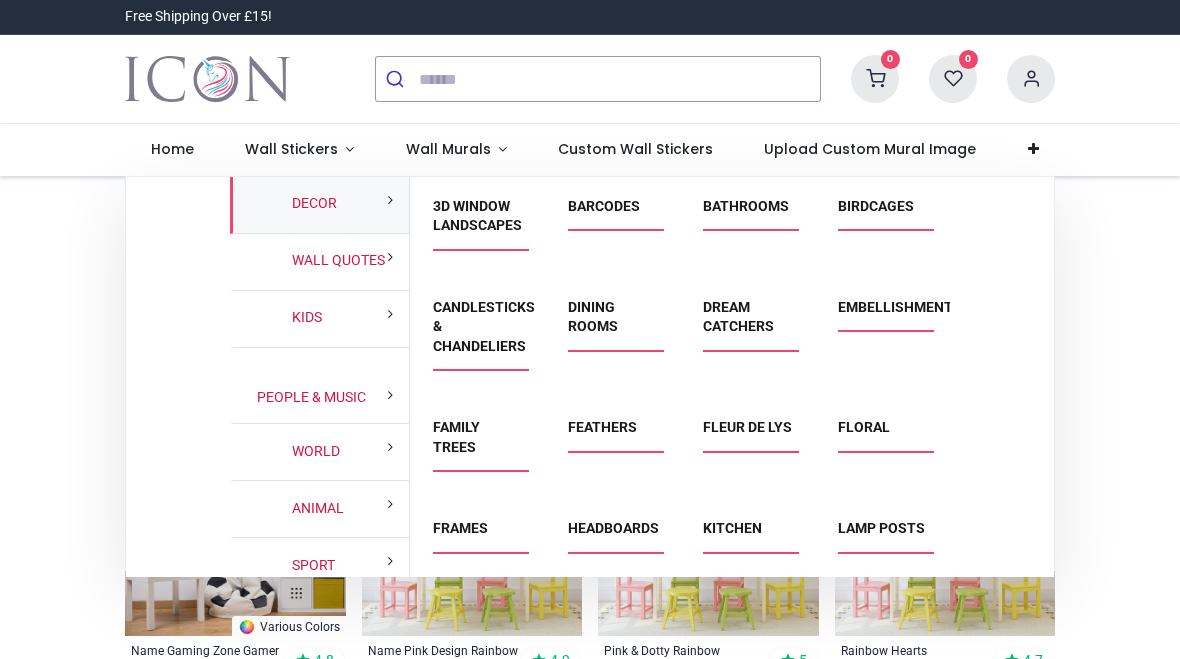 scroll, scrollTop: 0, scrollLeft: 0, axis: both 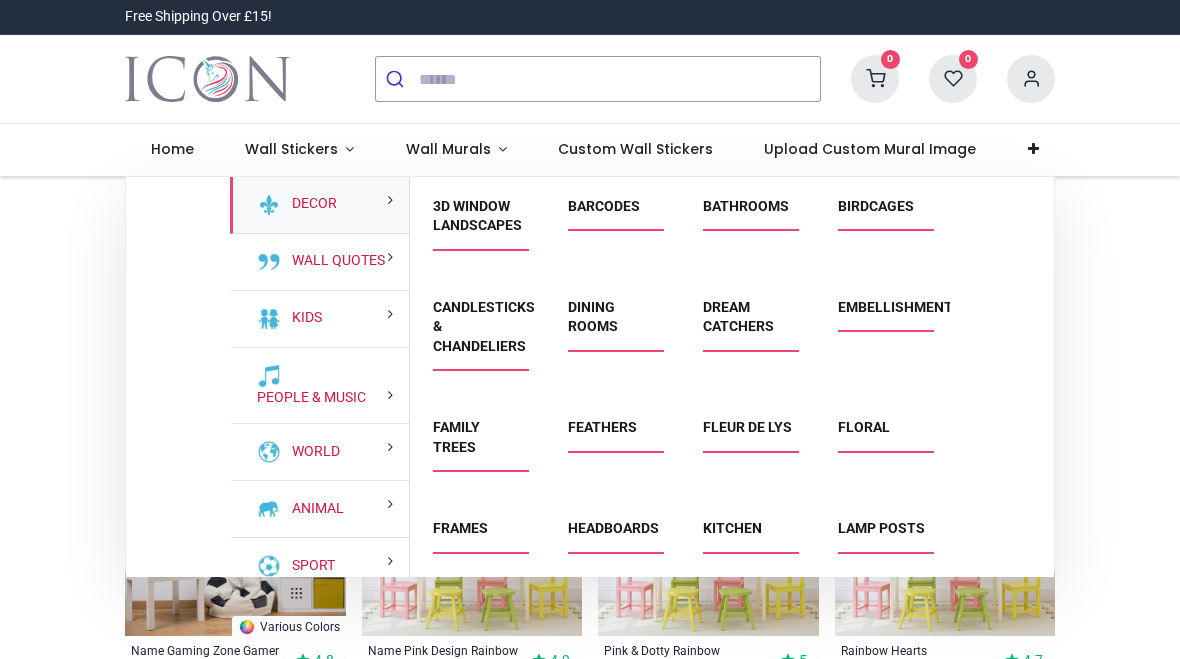 click on "Dream Catchers" at bounding box center (738, 317) 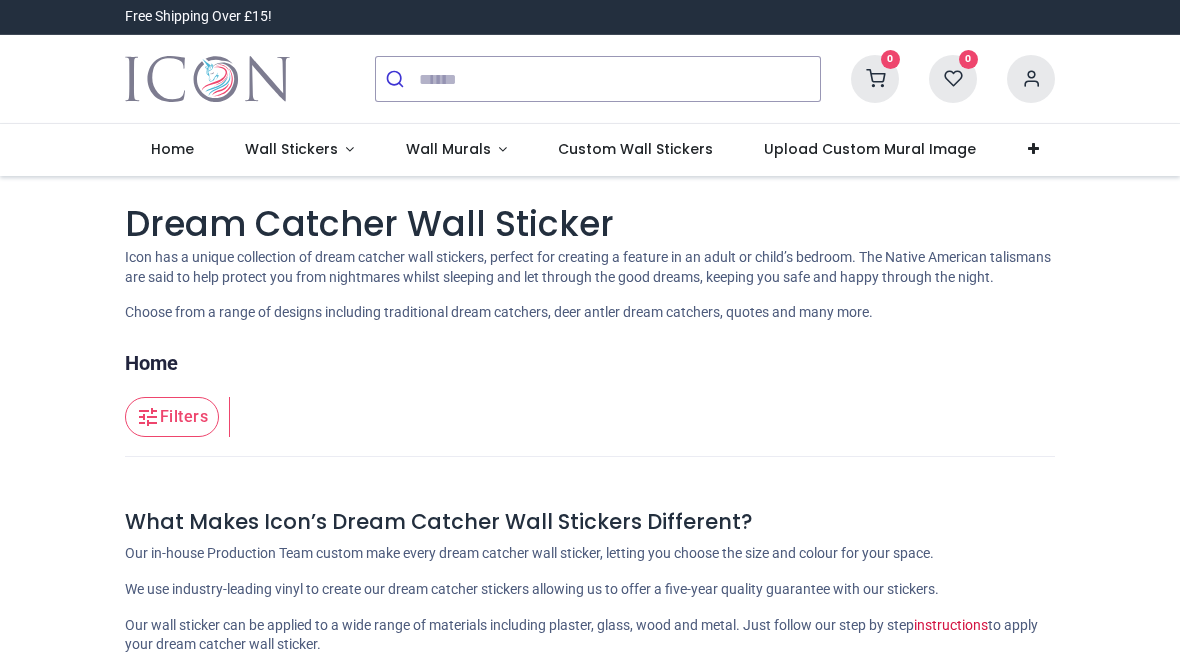 scroll, scrollTop: 0, scrollLeft: 0, axis: both 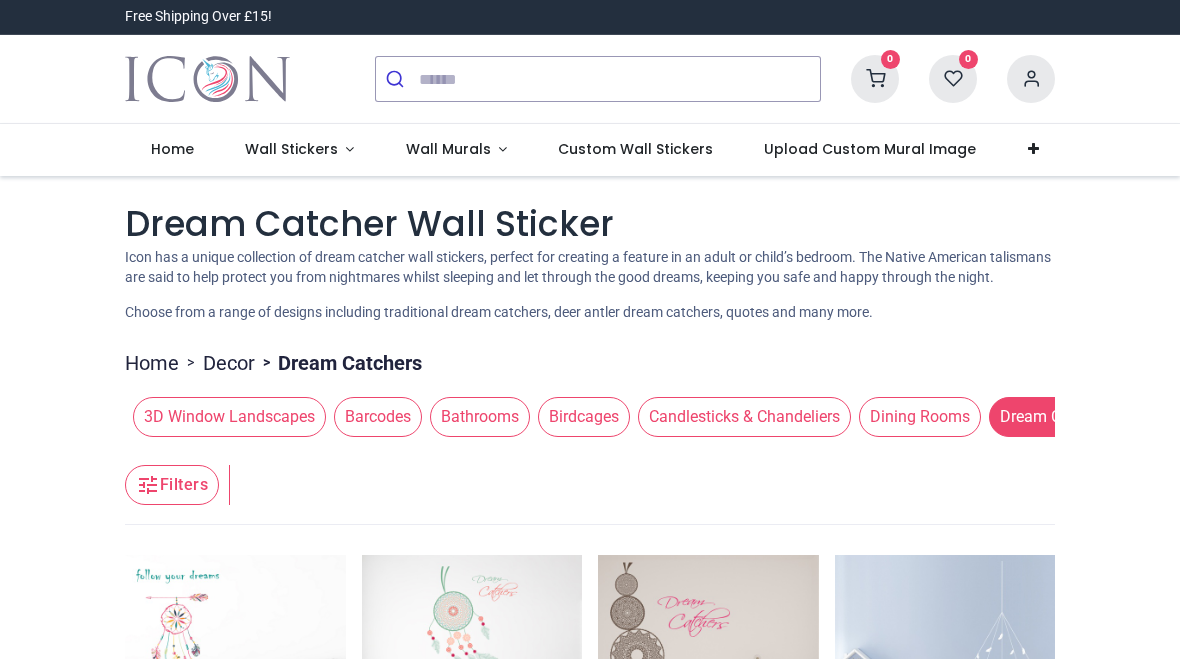 click on "Birdcages" at bounding box center (584, 417) 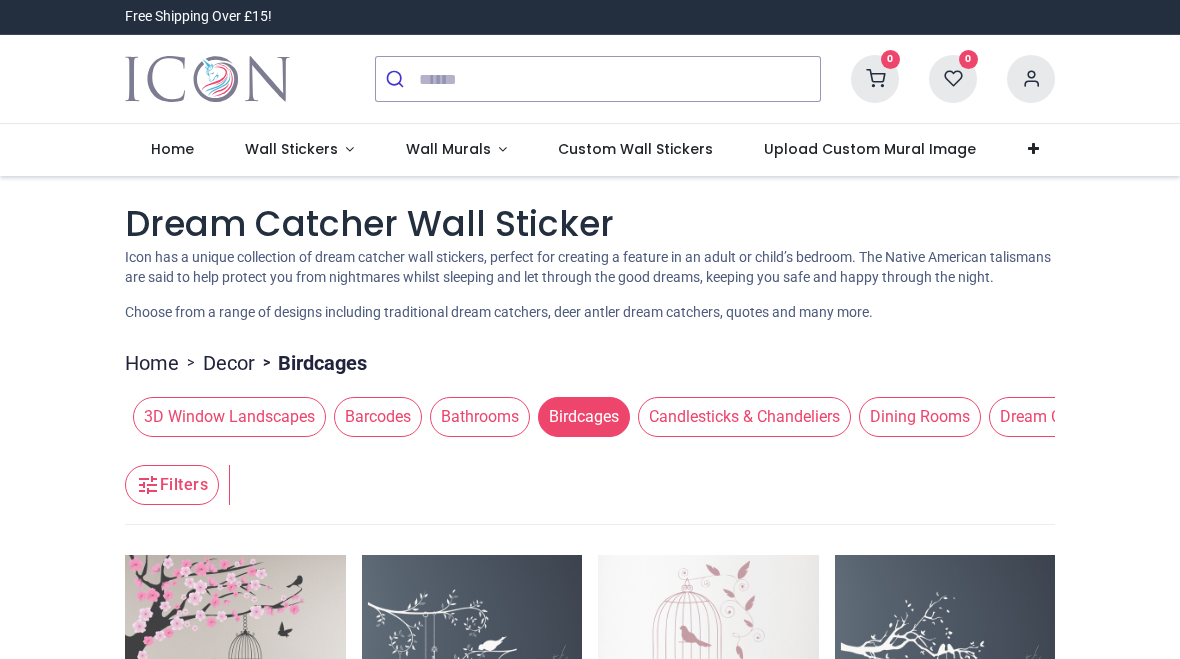 scroll, scrollTop: 0, scrollLeft: 0, axis: both 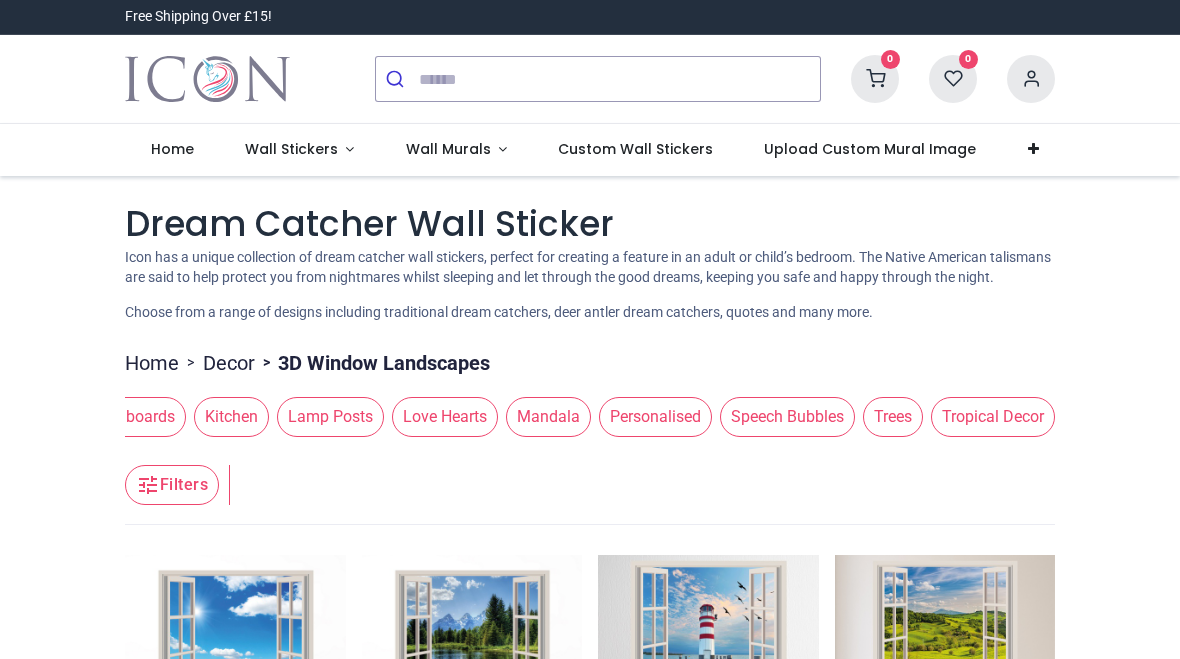 click on "Tropical Decor" at bounding box center (993, 417) 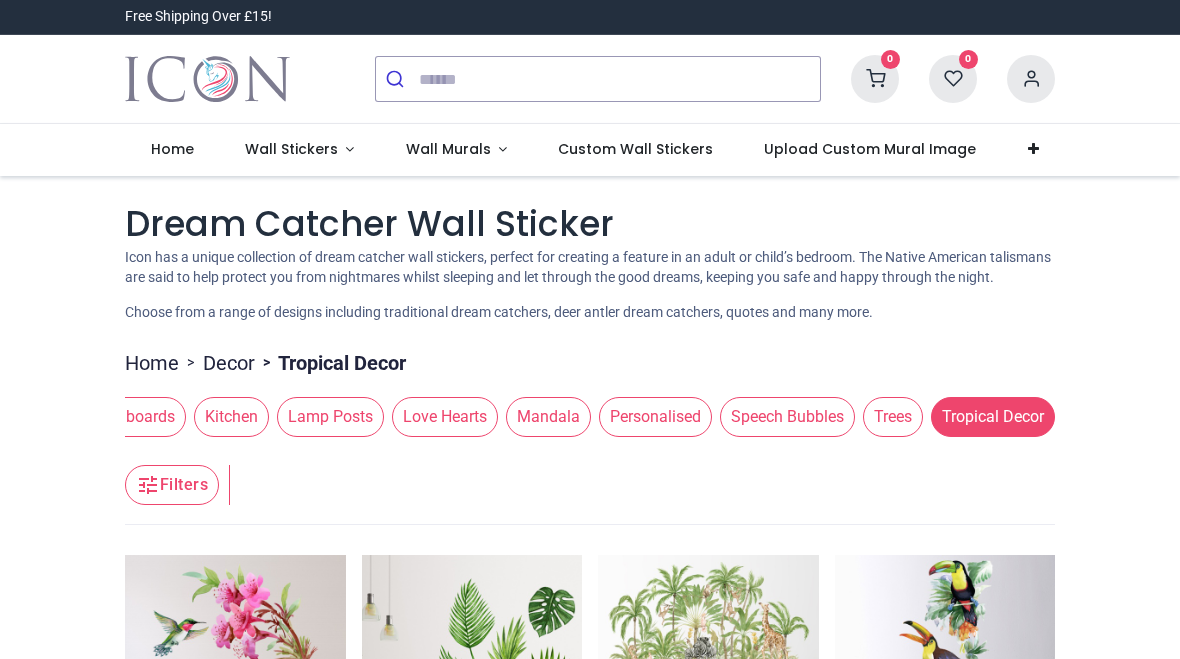 scroll, scrollTop: 0, scrollLeft: 0, axis: both 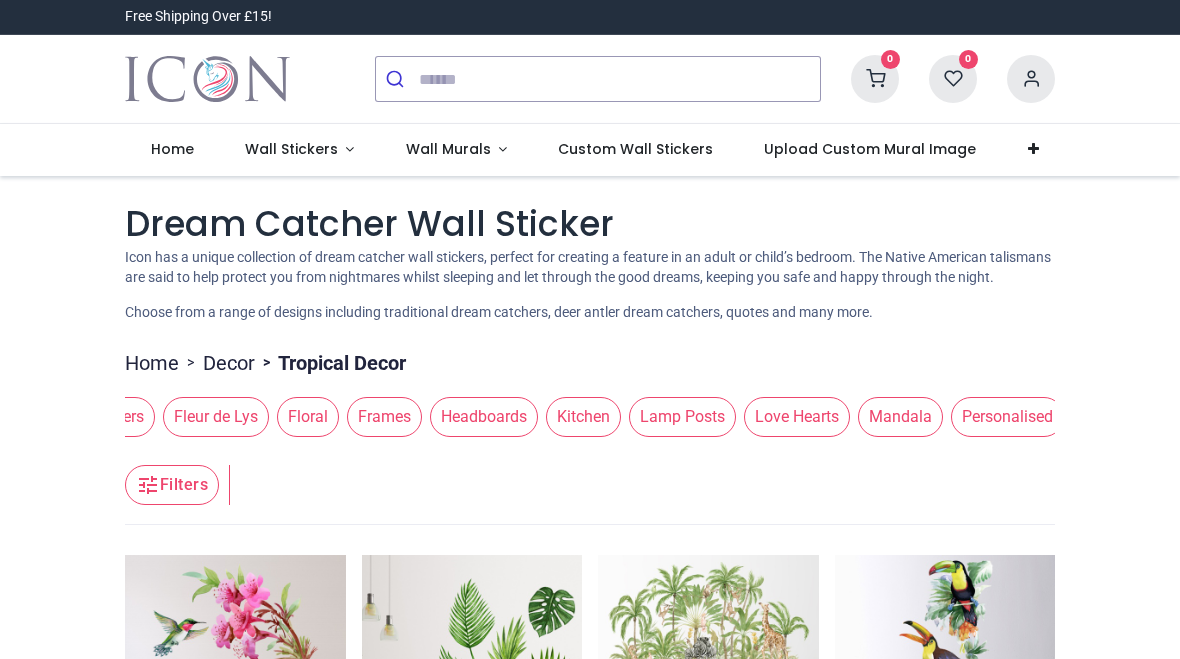 click on "Love Hearts" at bounding box center [797, 417] 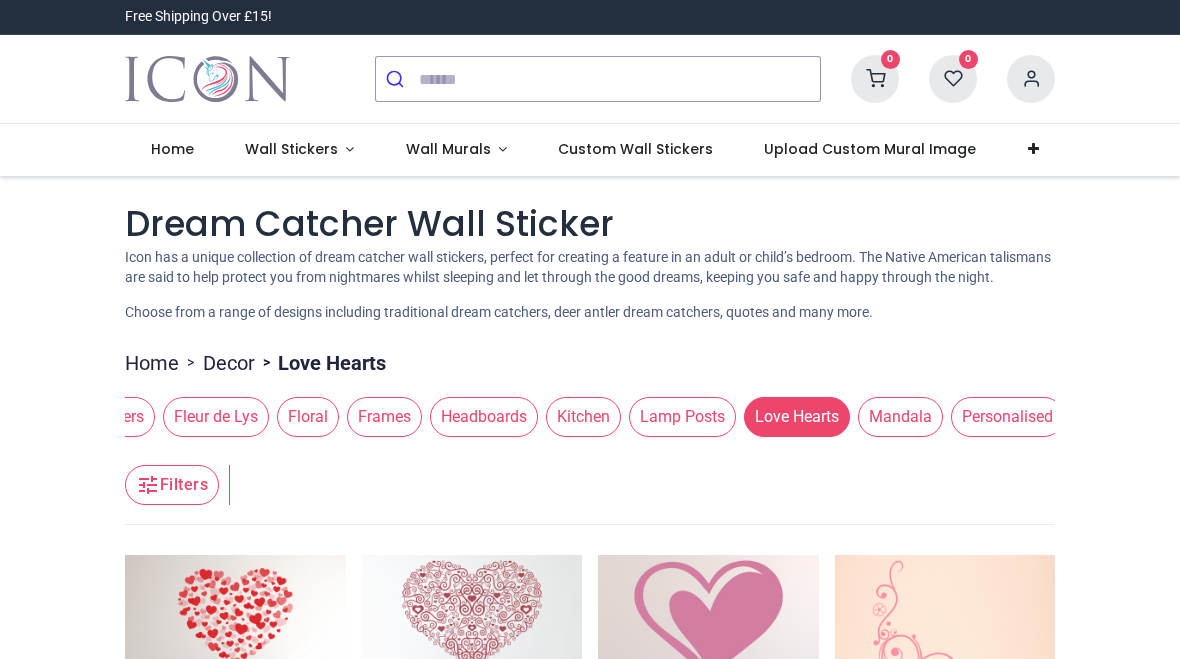 scroll, scrollTop: 0, scrollLeft: 0, axis: both 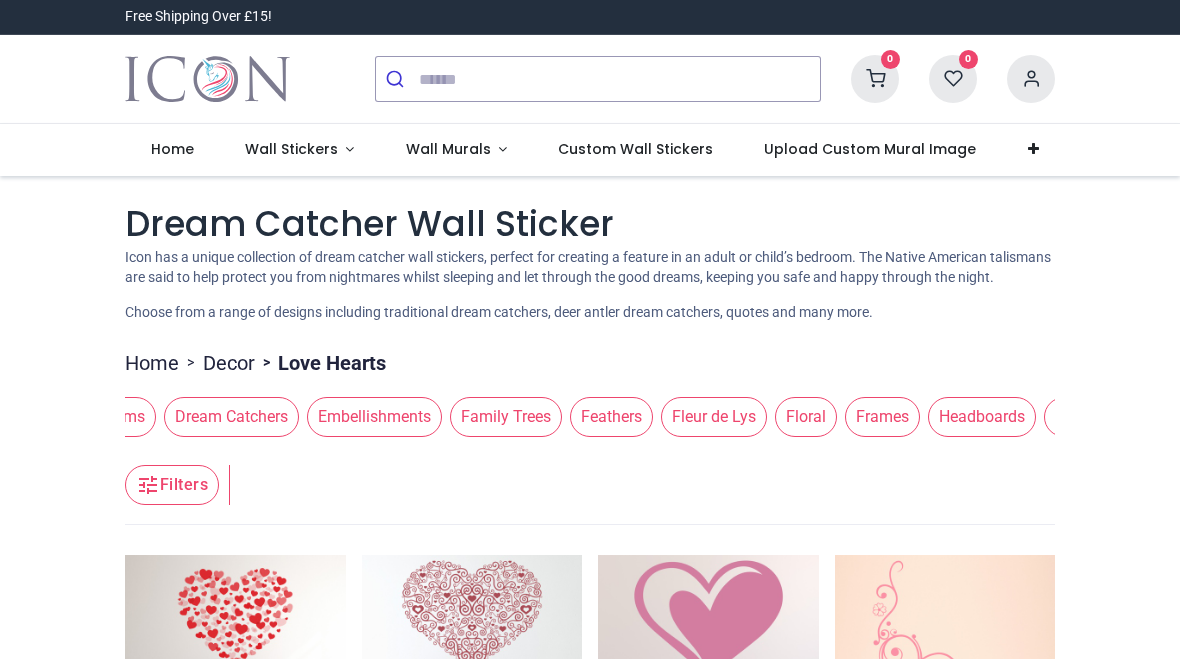 click on "Embellishments" at bounding box center (374, 417) 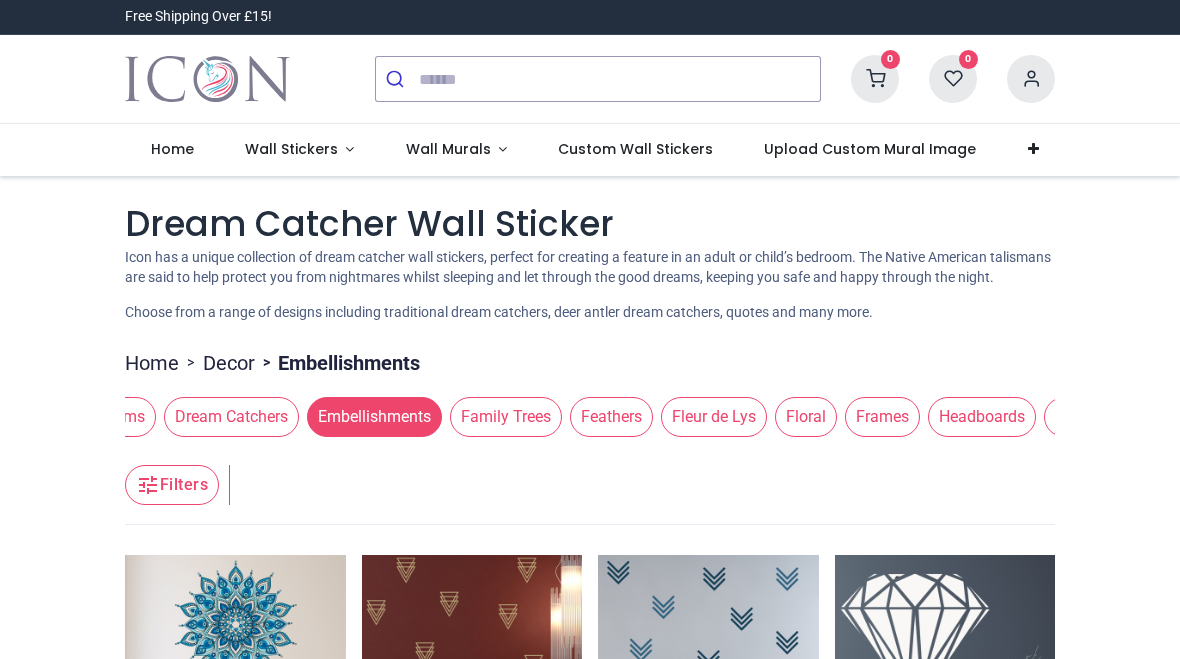 scroll, scrollTop: 0, scrollLeft: 0, axis: both 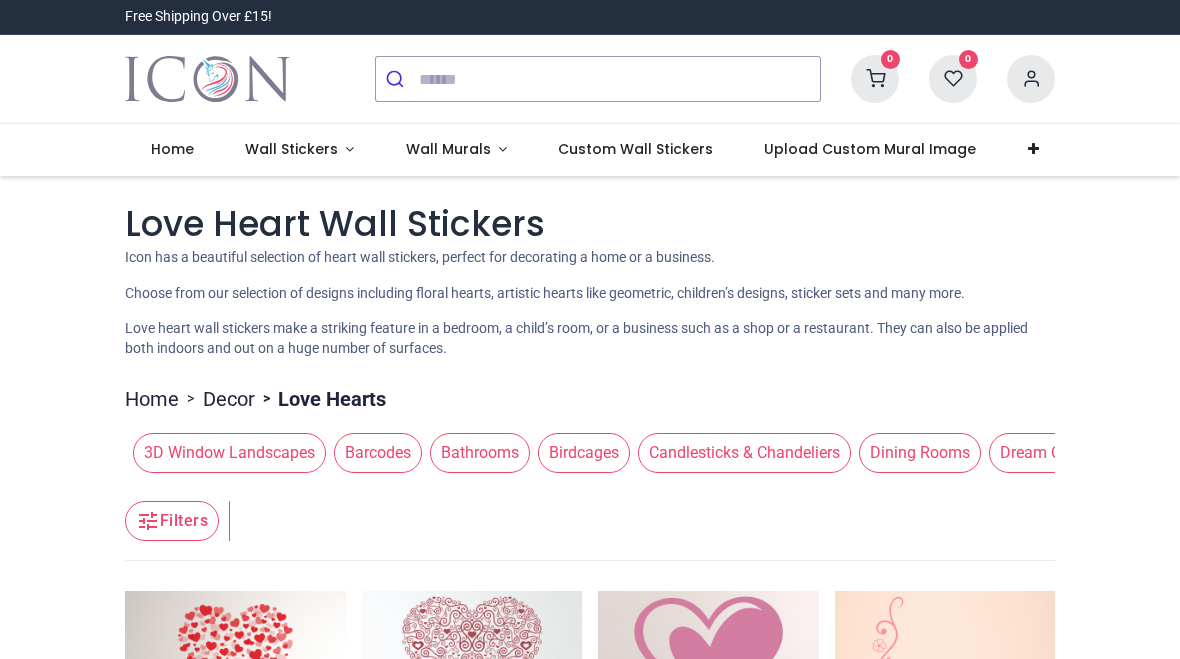 click on "Wall Stickers" at bounding box center (293, 149) 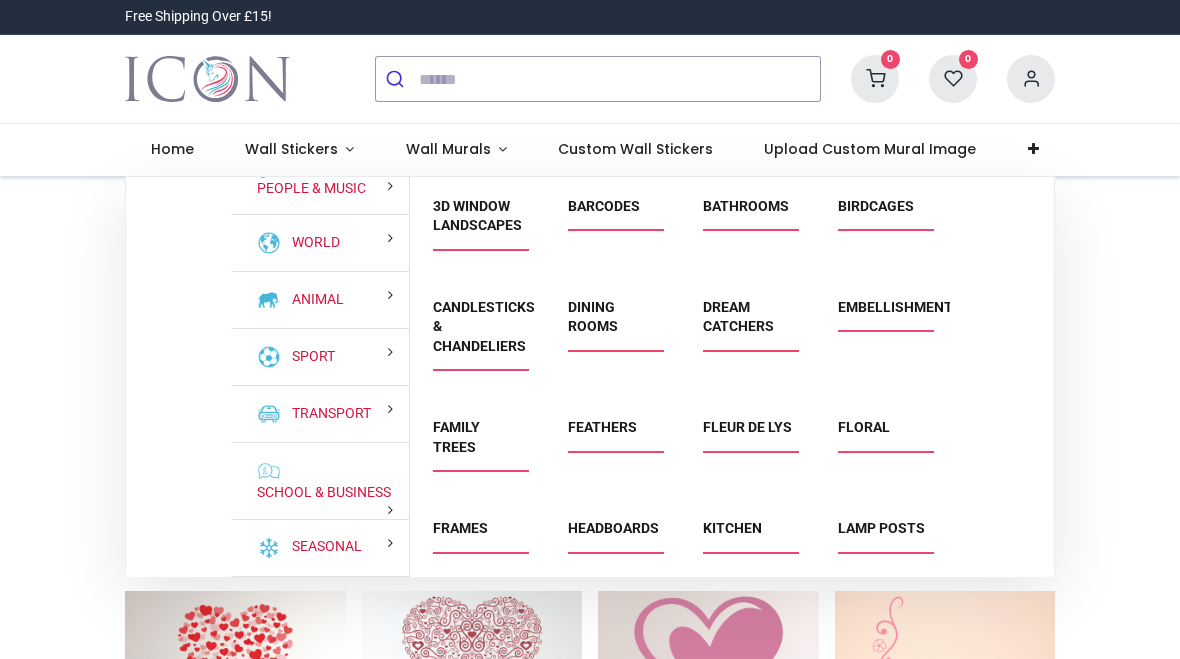 scroll, scrollTop: 227, scrollLeft: 0, axis: vertical 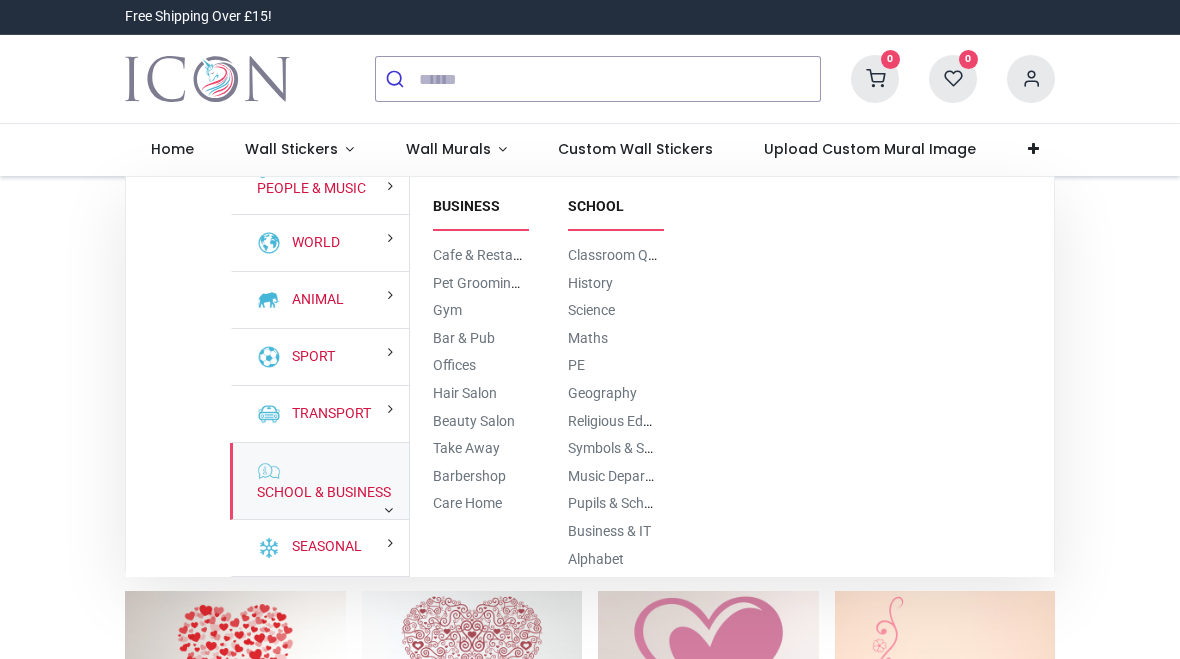 click on "School & Business" at bounding box center (320, 493) 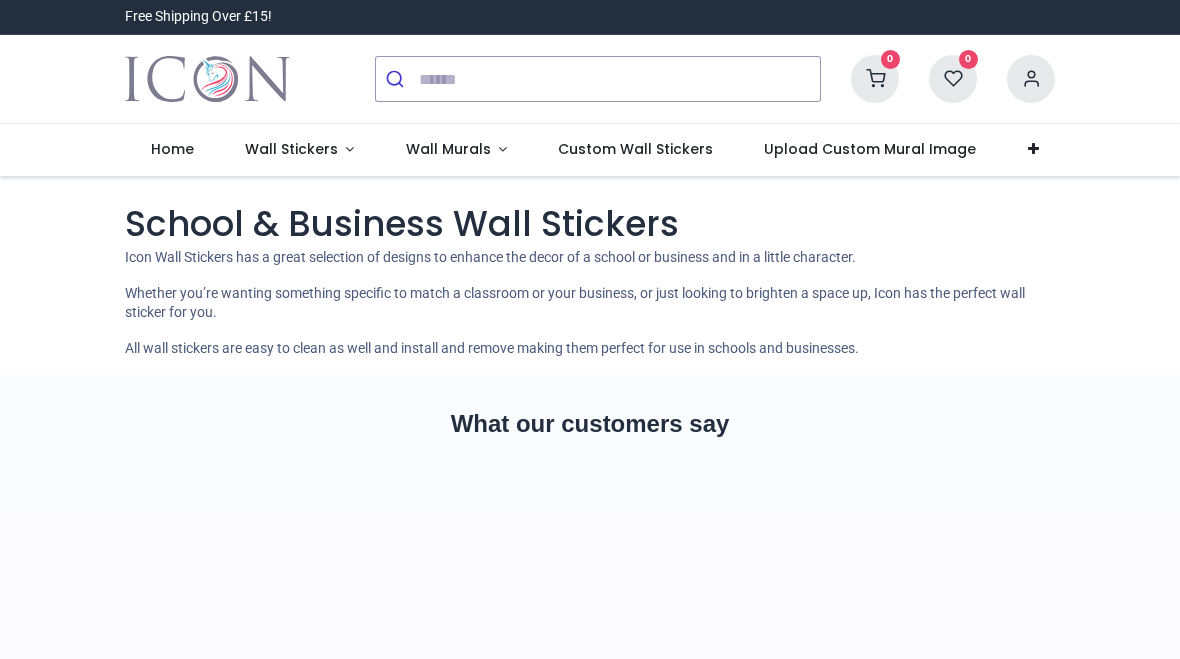 scroll, scrollTop: 0, scrollLeft: 0, axis: both 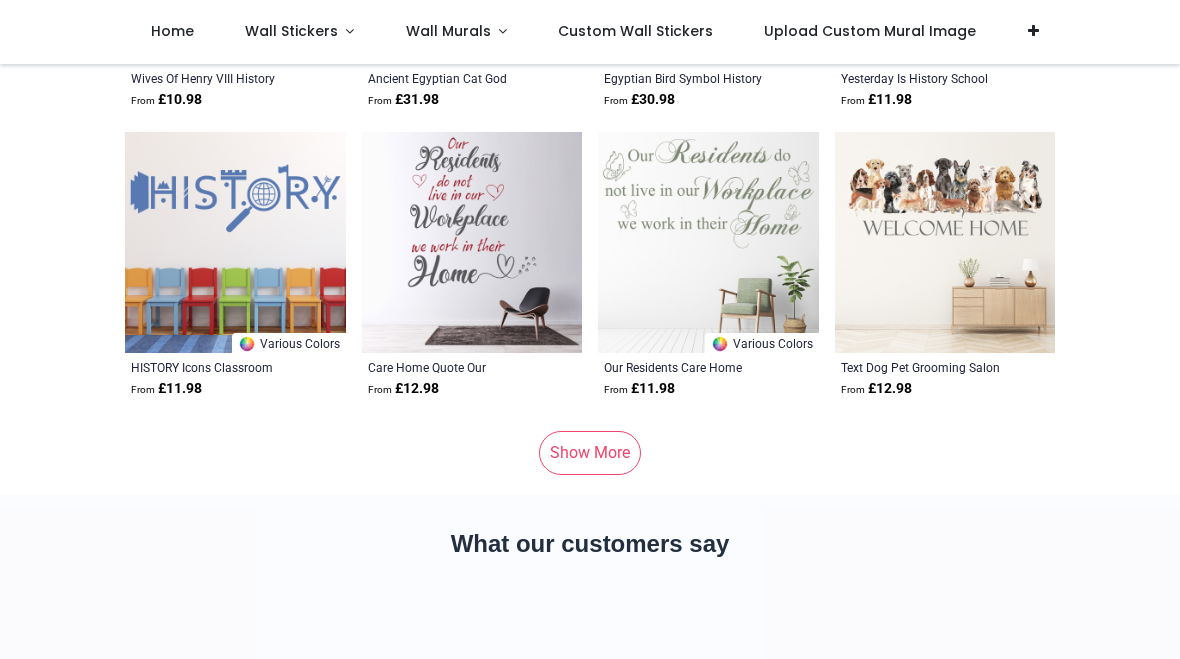 click on "Show More" at bounding box center [590, 453] 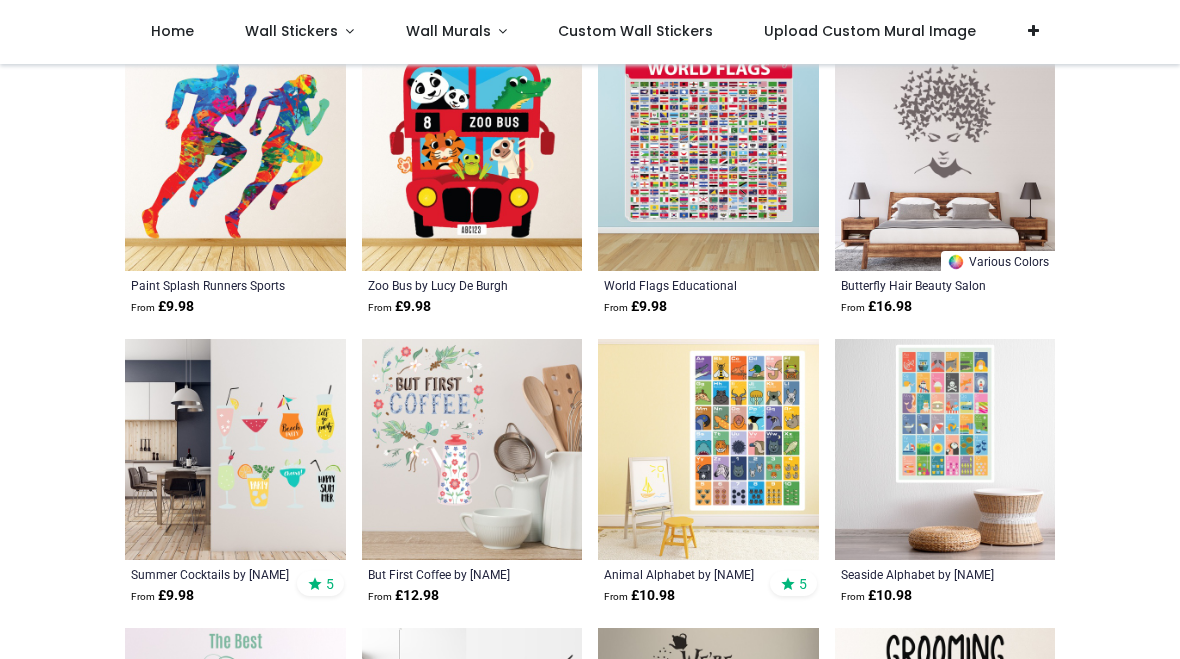 scroll, scrollTop: 12842, scrollLeft: 0, axis: vertical 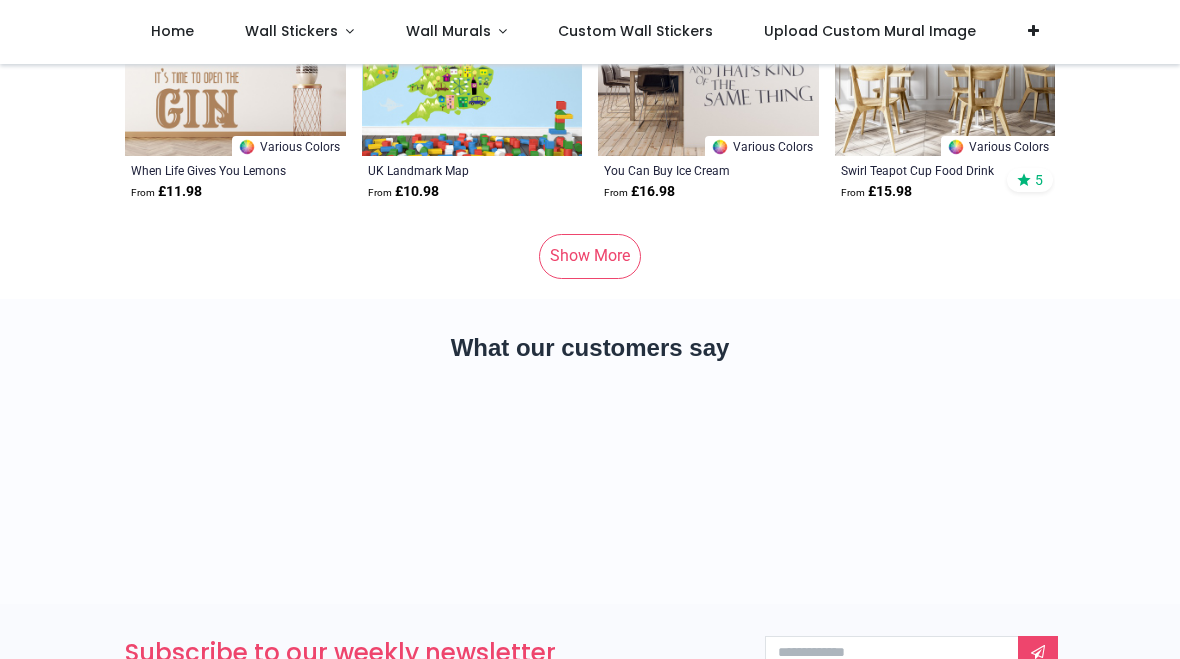 click on "Show More" at bounding box center (590, 256) 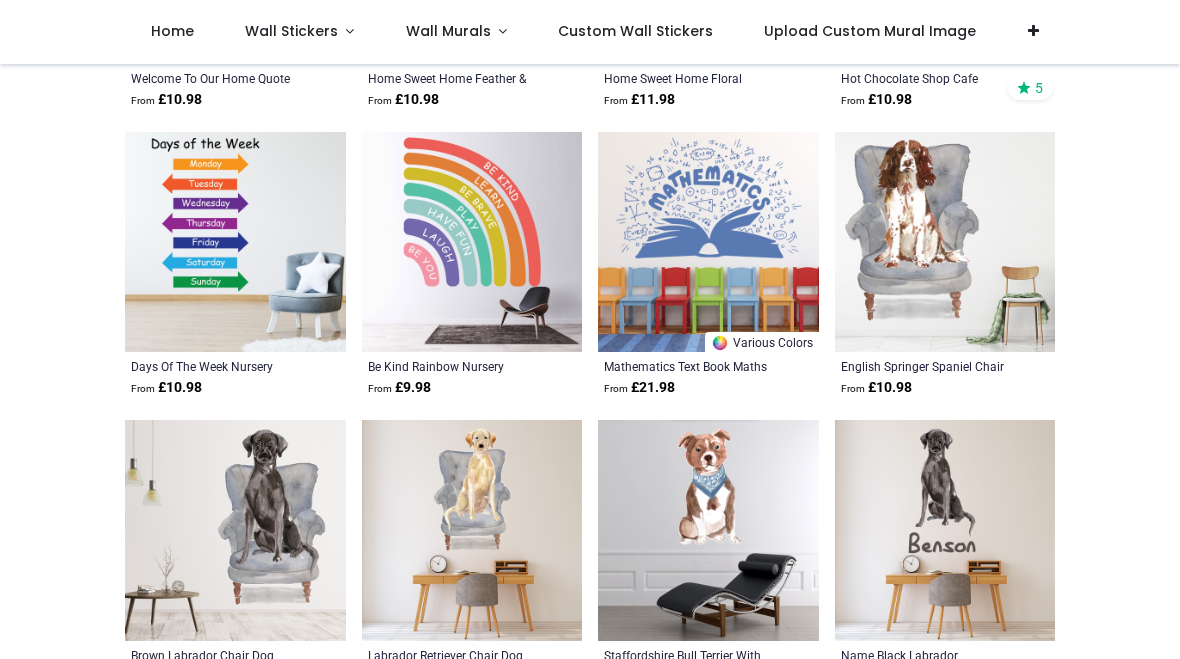 scroll, scrollTop: 24272, scrollLeft: 0, axis: vertical 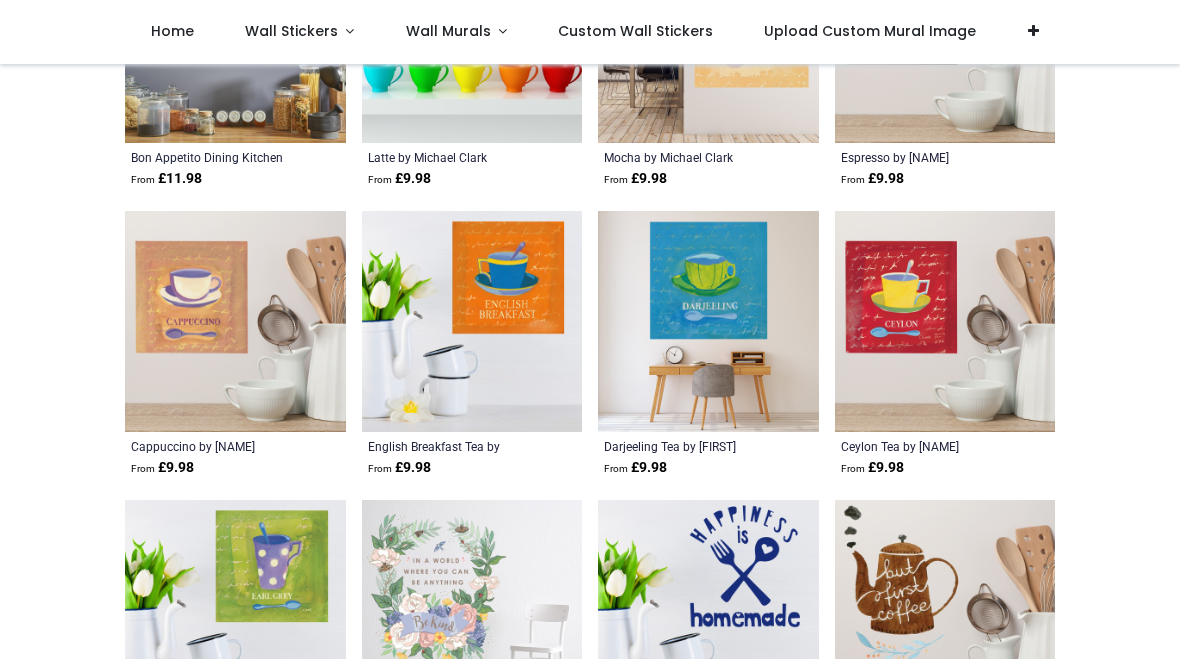click at bounding box center [235, 610] 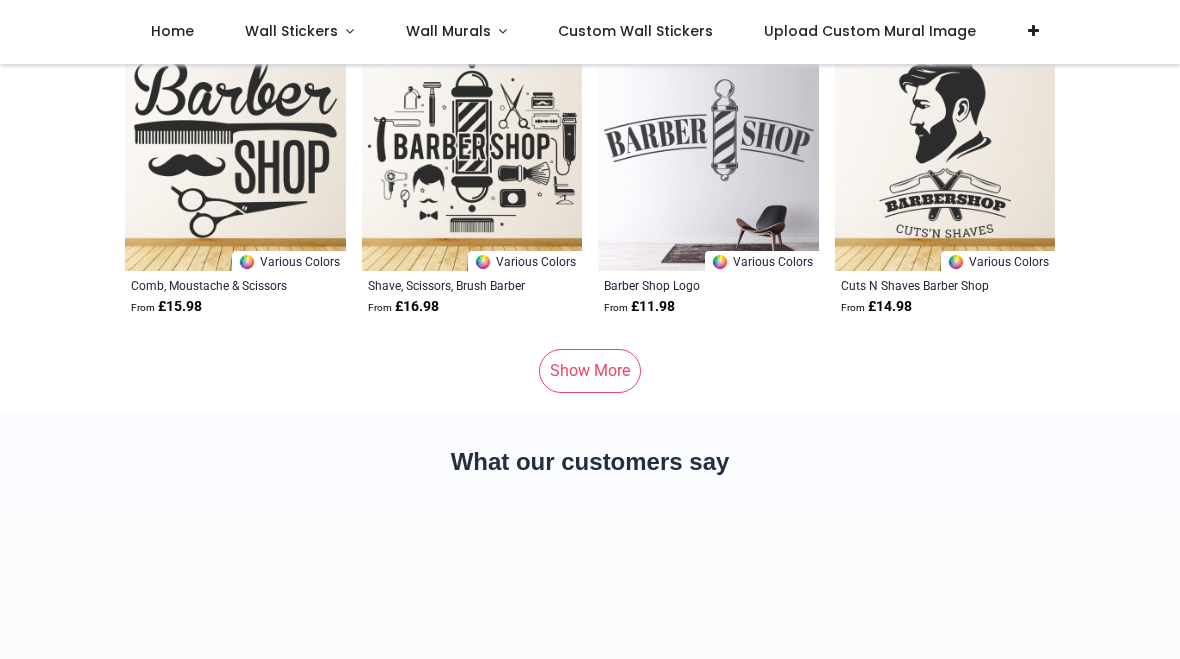 scroll, scrollTop: 30434, scrollLeft: 0, axis: vertical 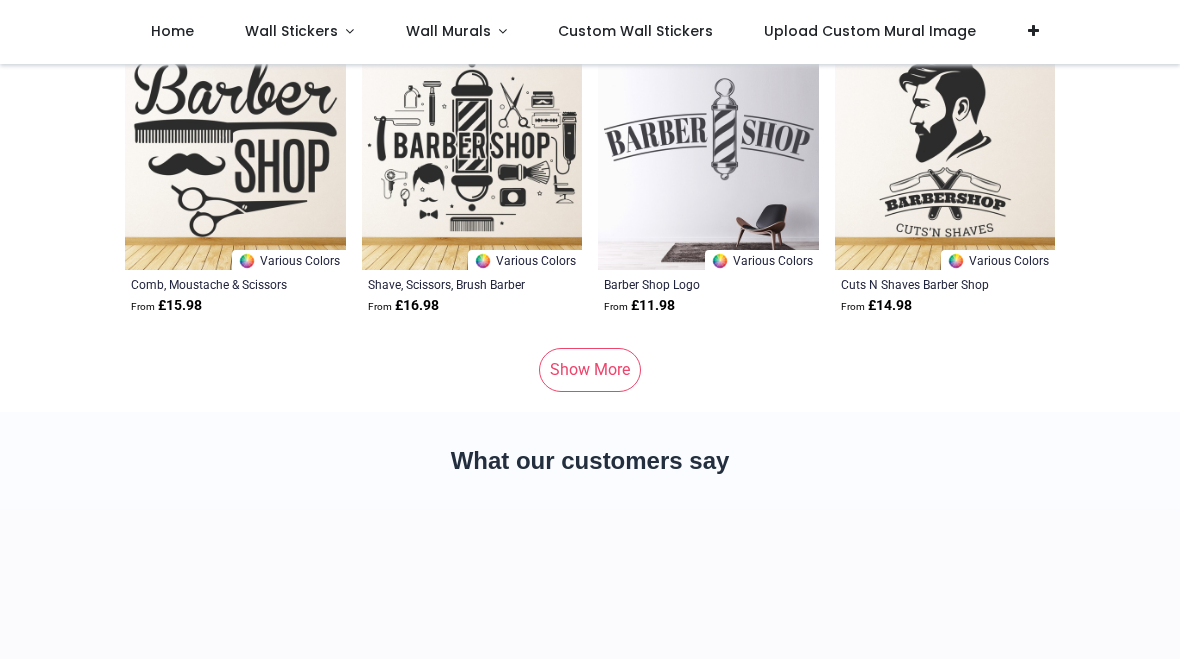 click on "Show More" at bounding box center (590, 370) 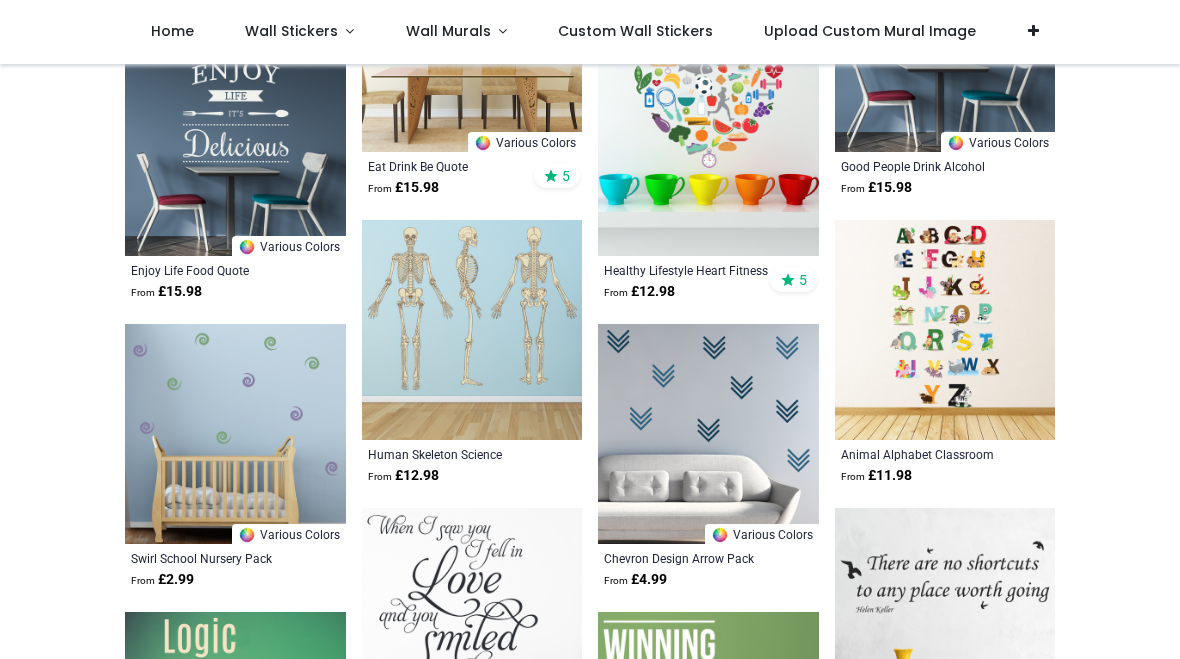 scroll, scrollTop: 33439, scrollLeft: 0, axis: vertical 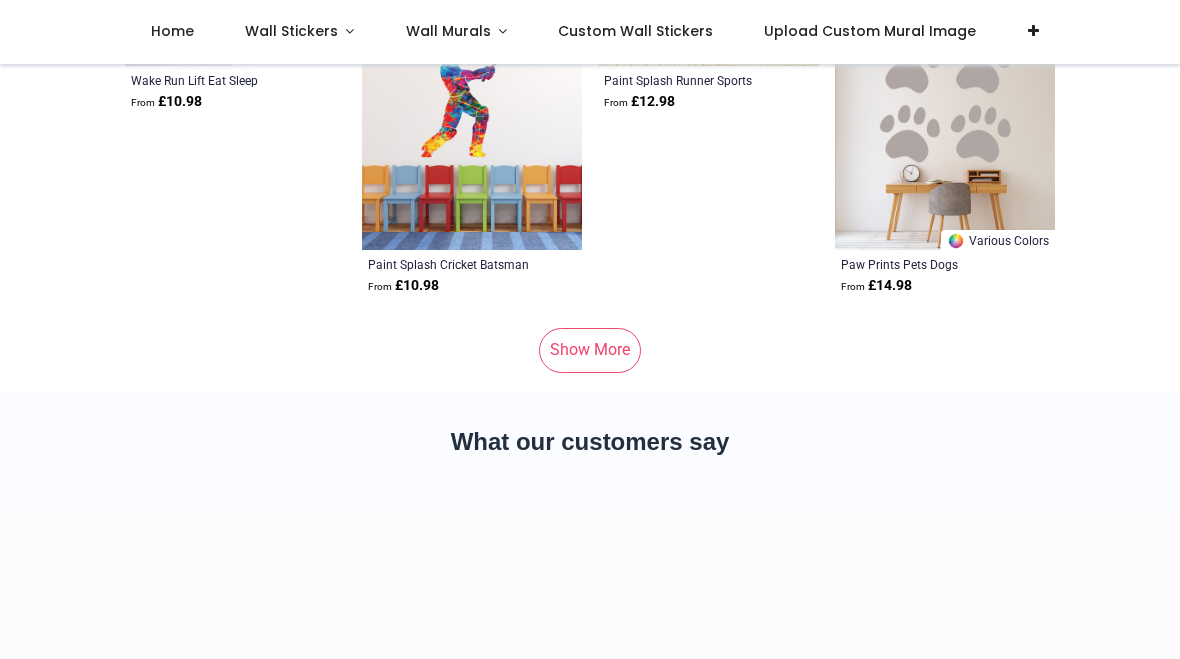 click on "Show More" at bounding box center (590, 350) 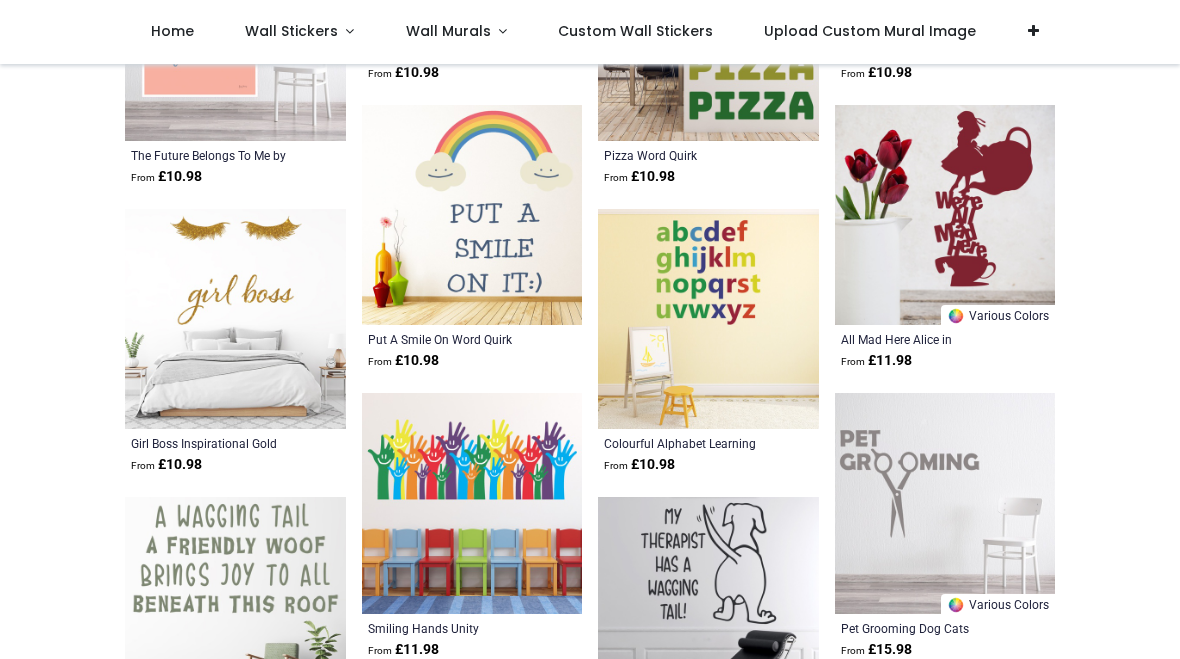 scroll, scrollTop: 41054, scrollLeft: 0, axis: vertical 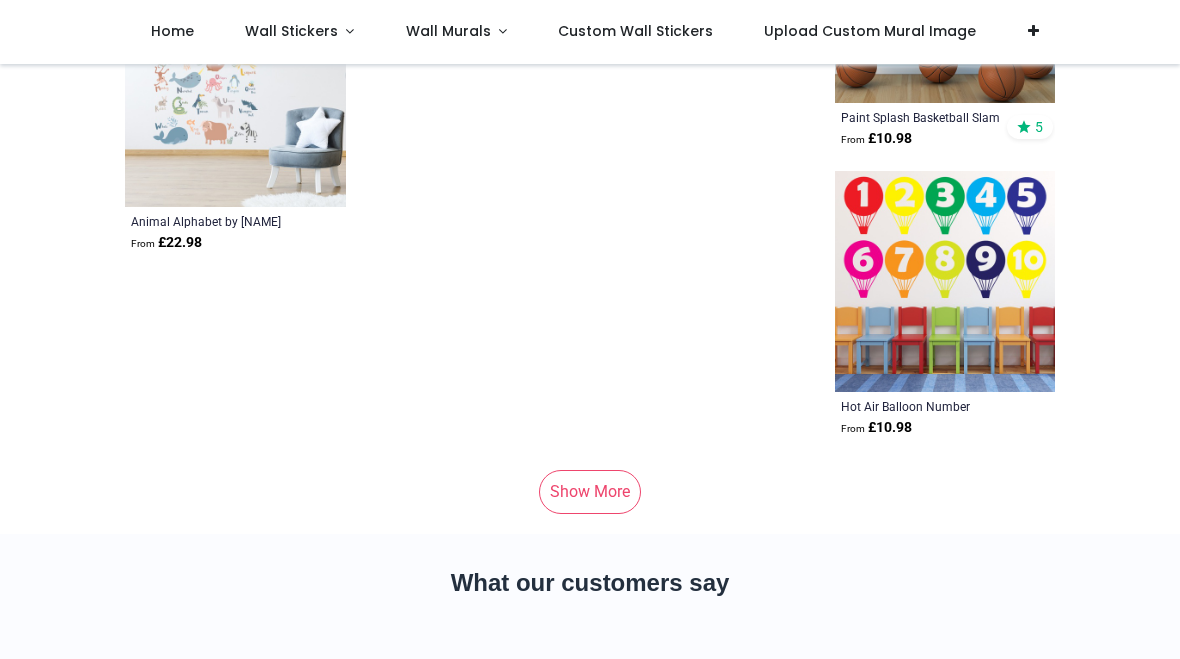 click on "Show More" at bounding box center (590, 492) 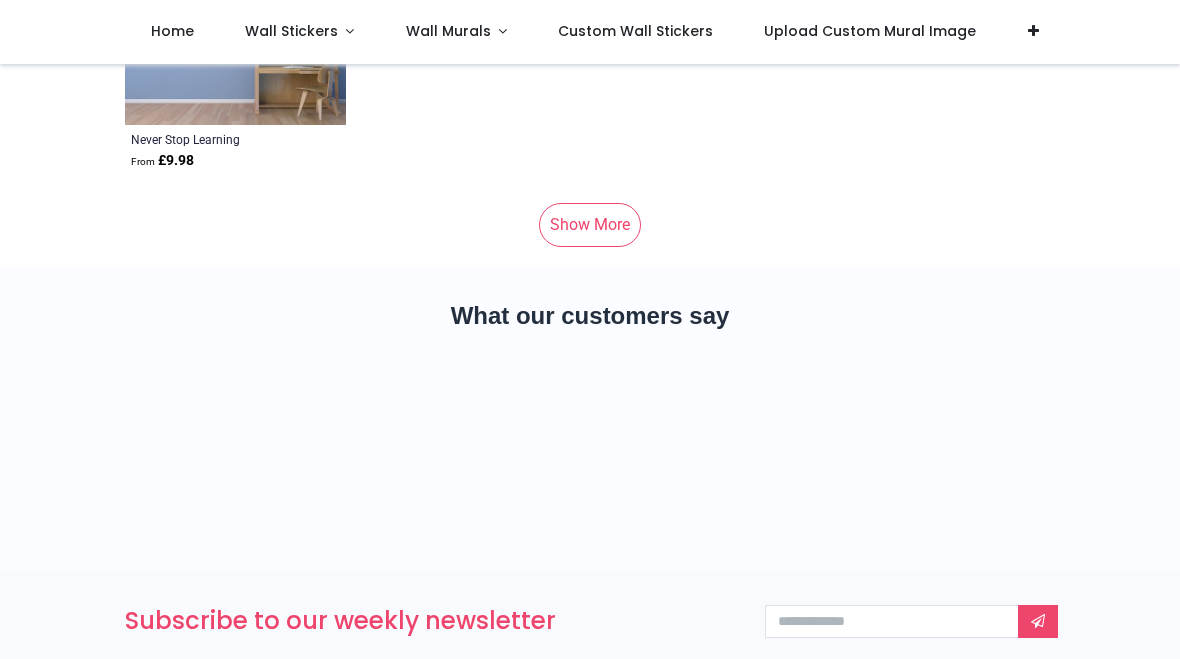 scroll, scrollTop: 60710, scrollLeft: 0, axis: vertical 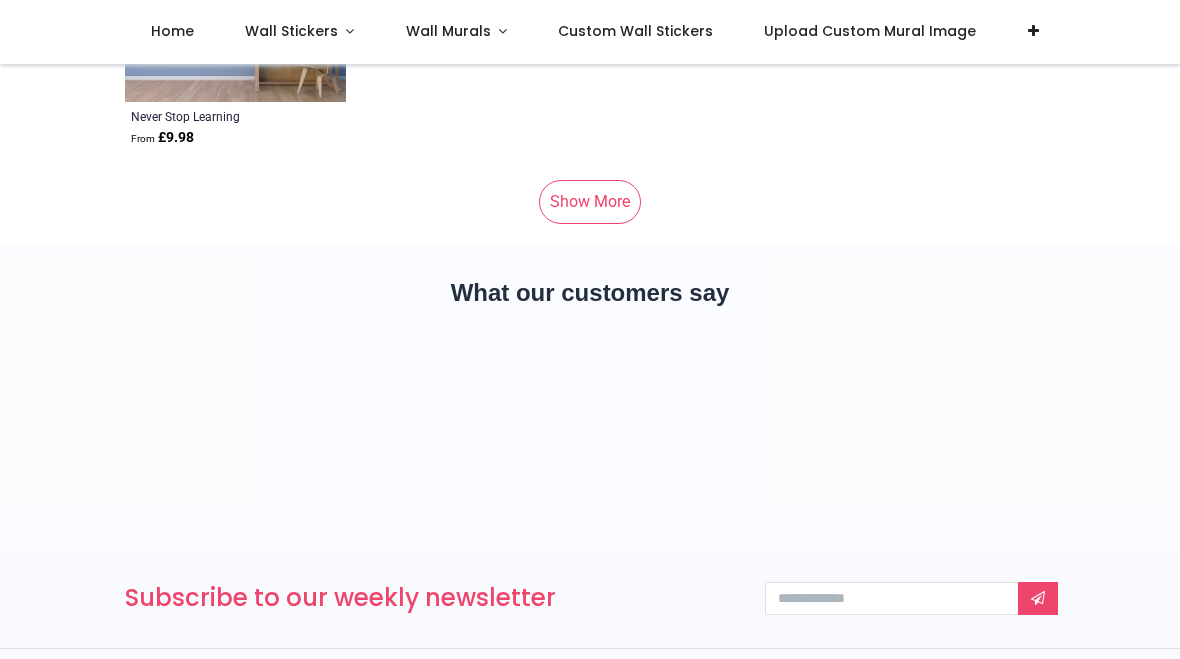 click on "Show More" at bounding box center (590, 202) 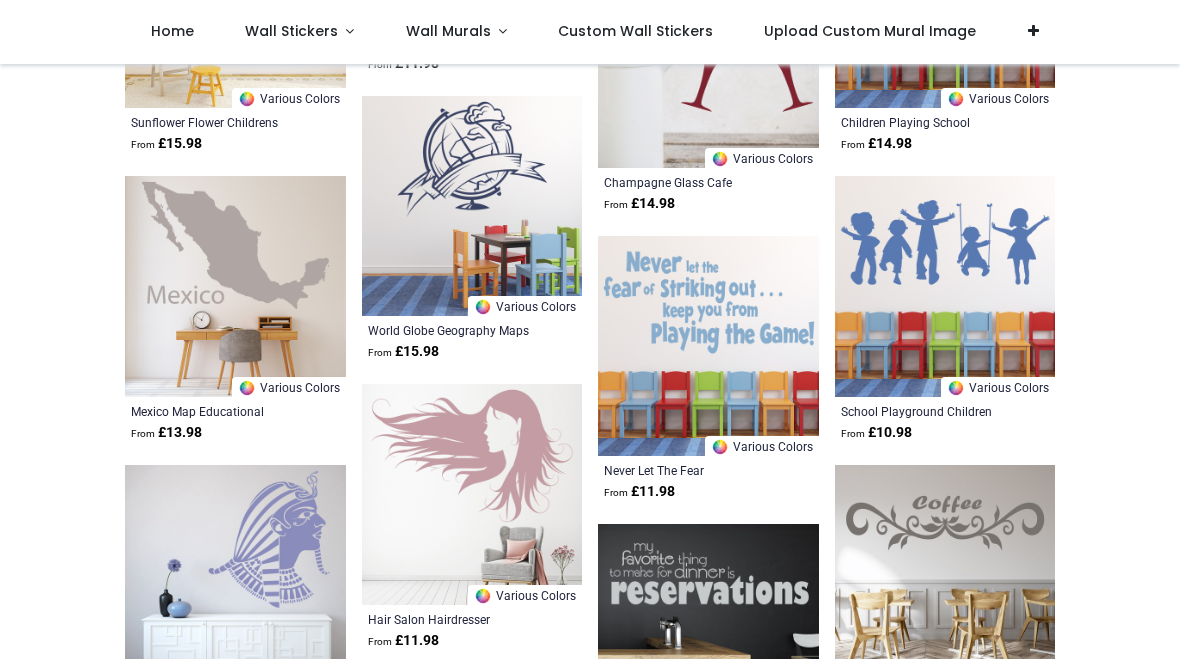 scroll, scrollTop: 63392, scrollLeft: 0, axis: vertical 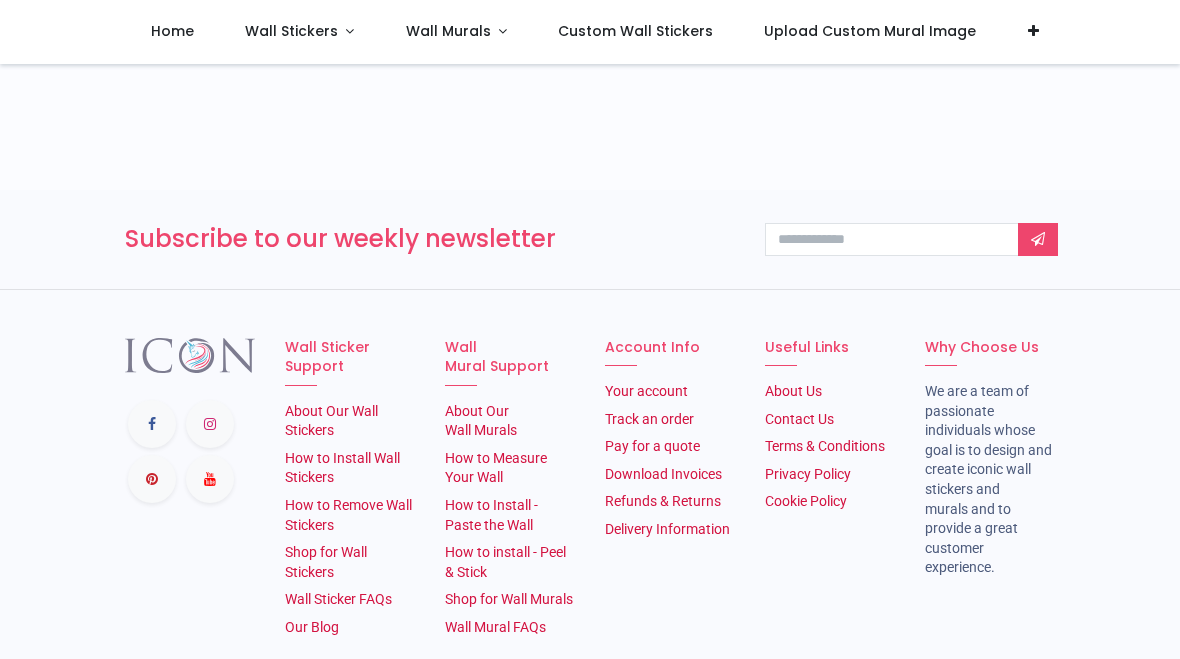 click on "Show More" at bounding box center (590, -157) 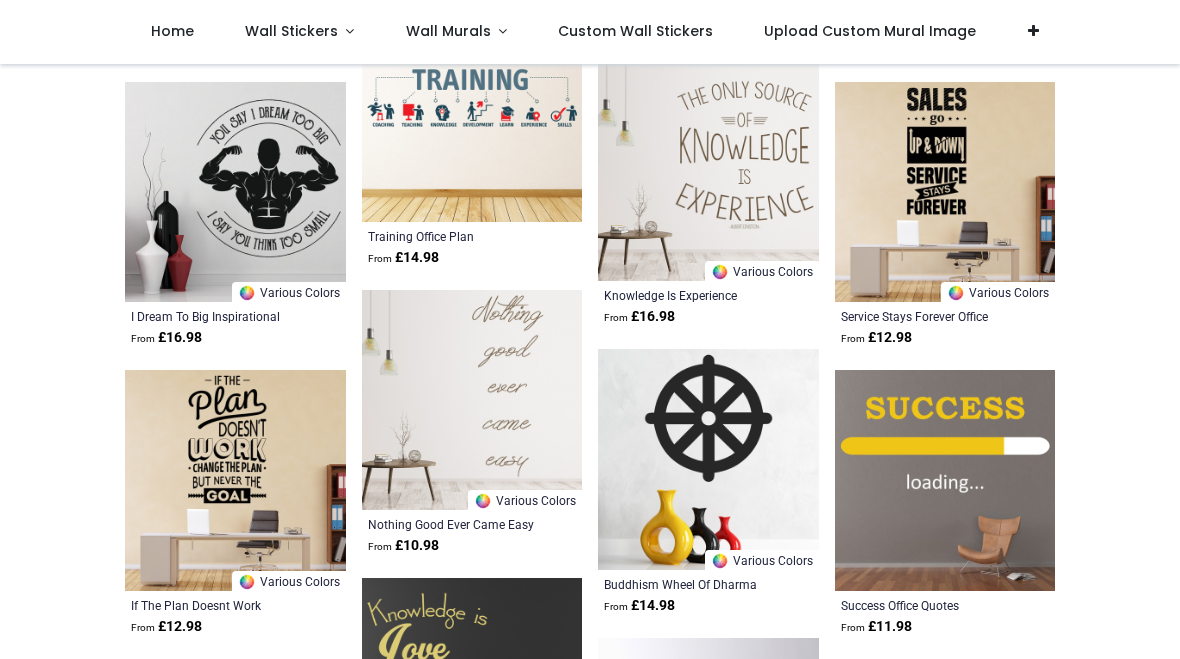 scroll, scrollTop: 70111, scrollLeft: 0, axis: vertical 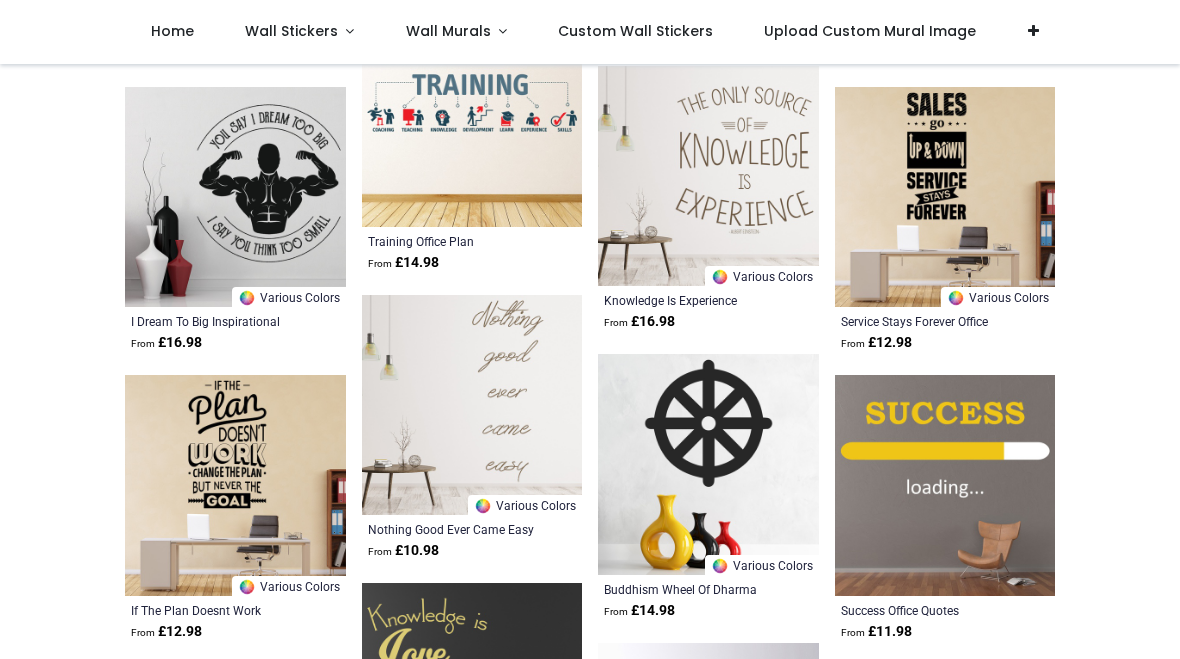 click on "Wall Stickers" at bounding box center [291, 31] 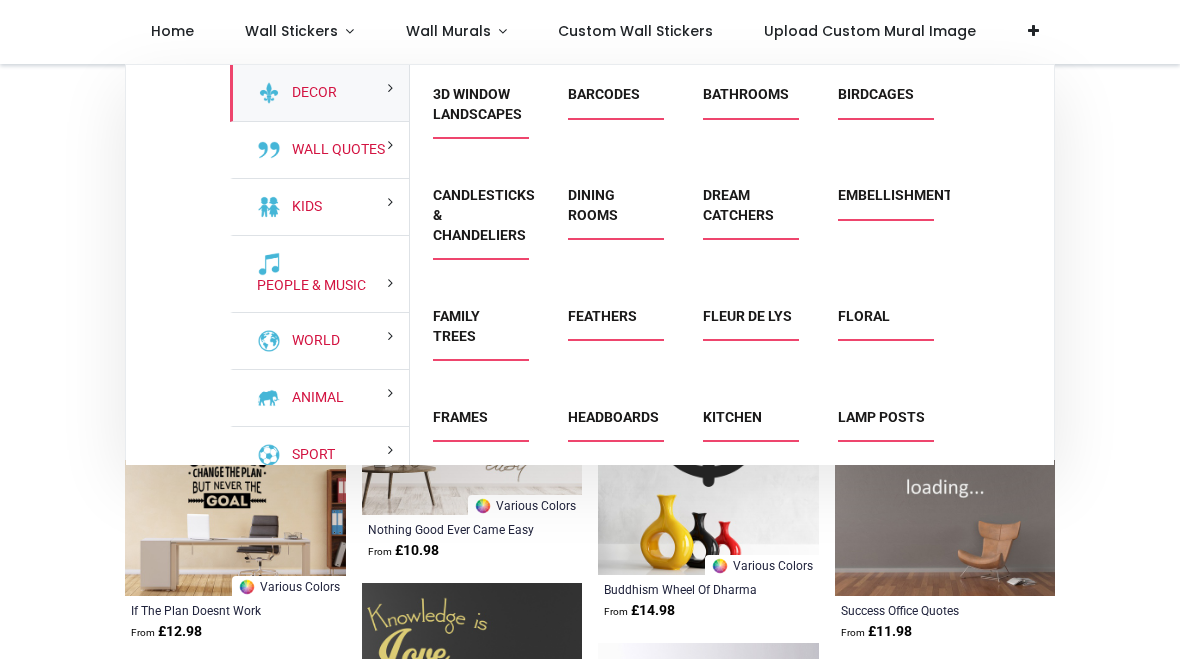 scroll, scrollTop: 0, scrollLeft: 0, axis: both 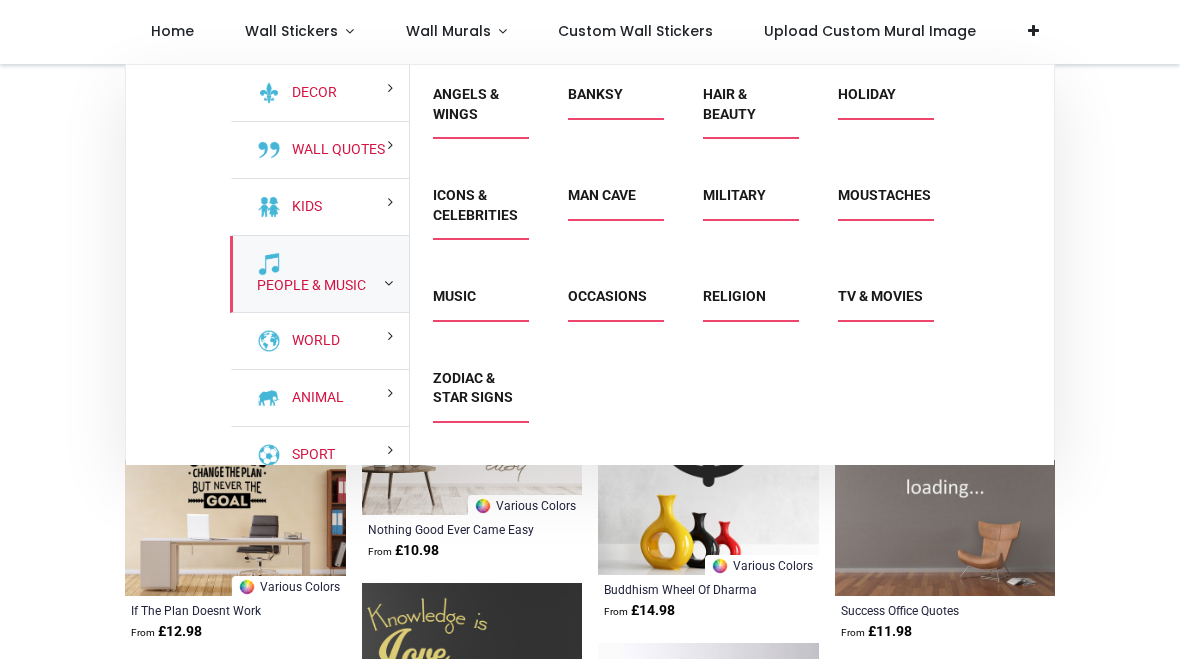 click on "People & Music" at bounding box center [307, 286] 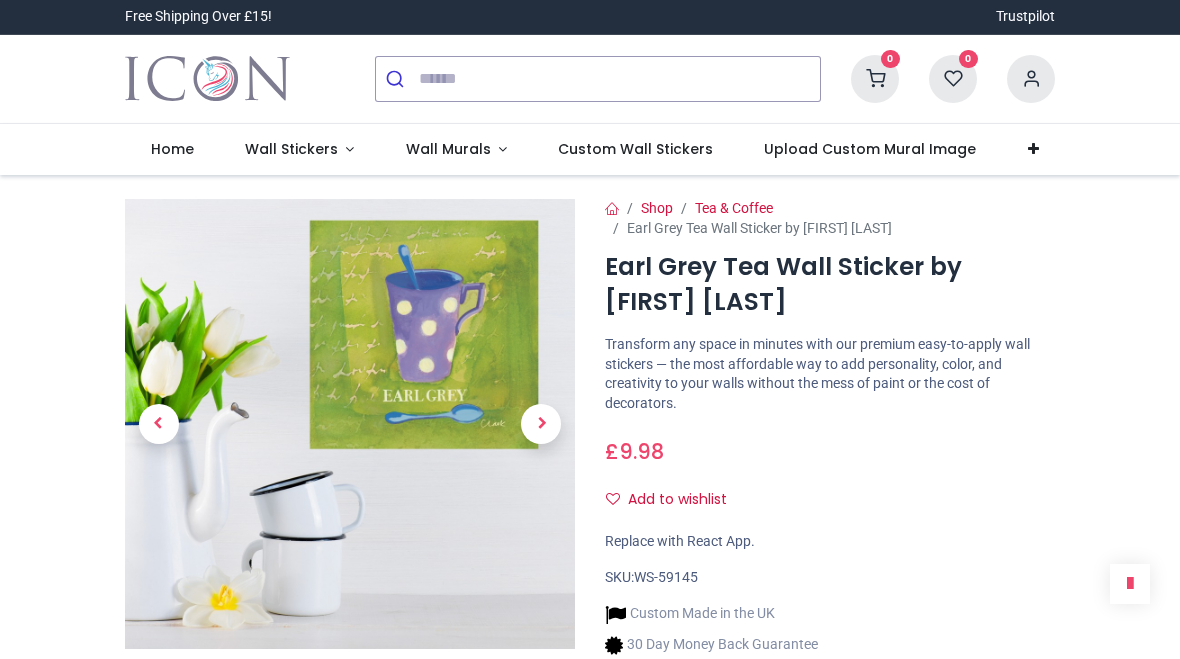 scroll, scrollTop: 0, scrollLeft: 0, axis: both 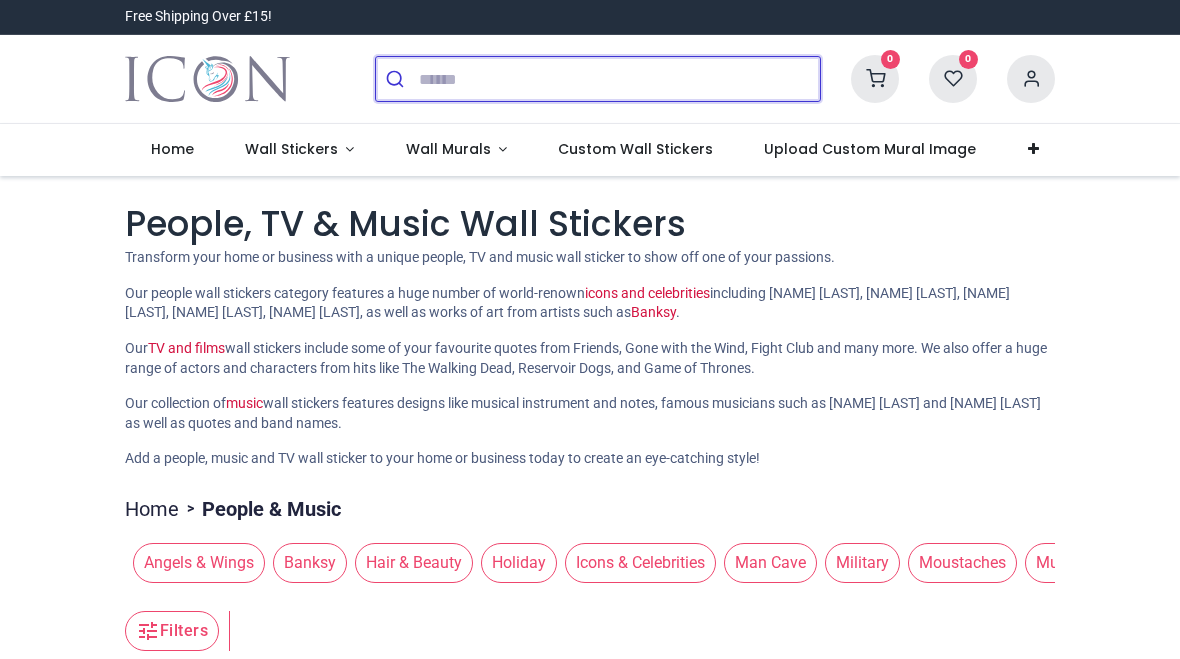 click at bounding box center [619, 79] 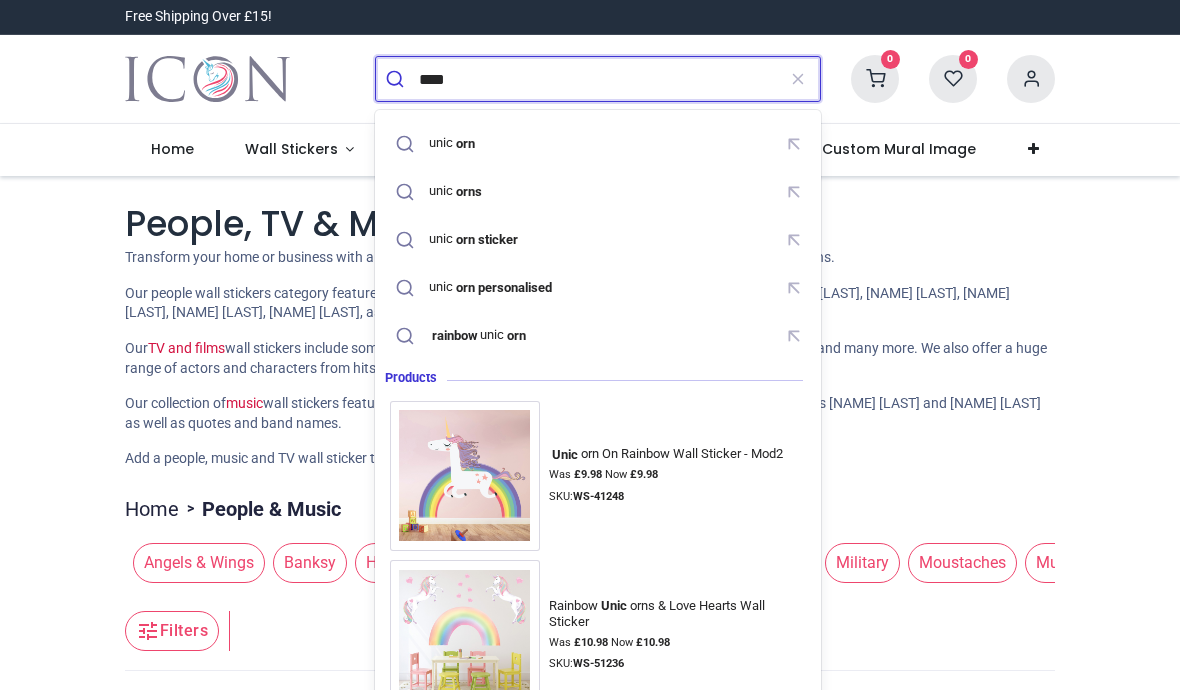 click on "orn sticker" at bounding box center (486, 239) 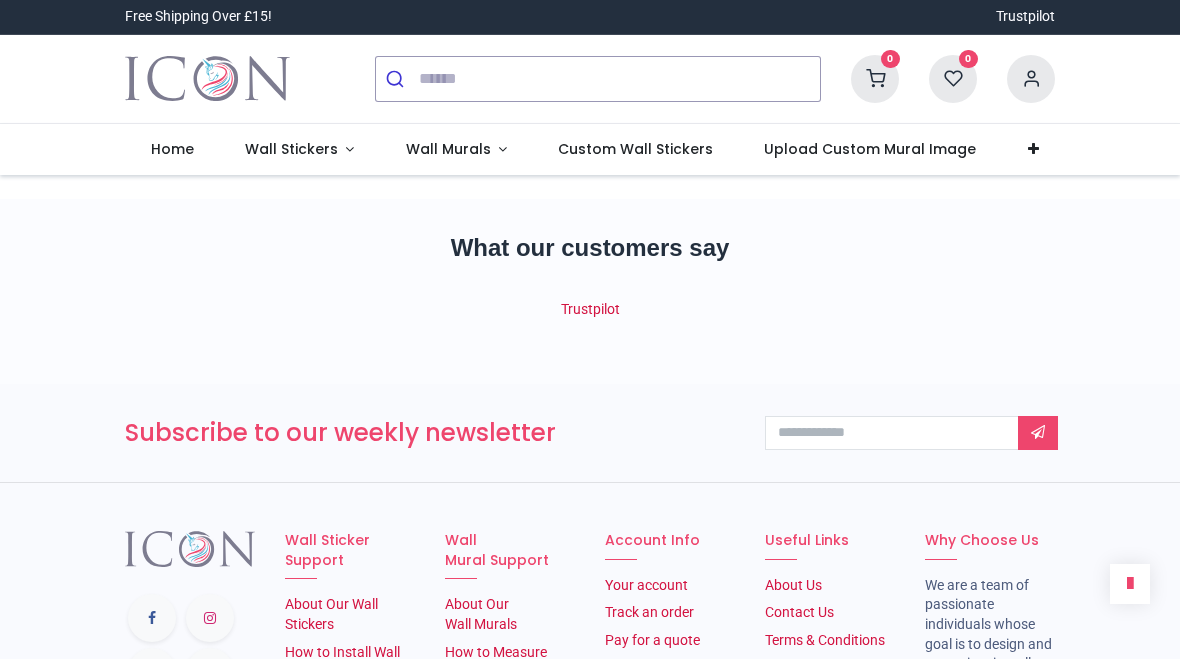 scroll, scrollTop: 0, scrollLeft: 0, axis: both 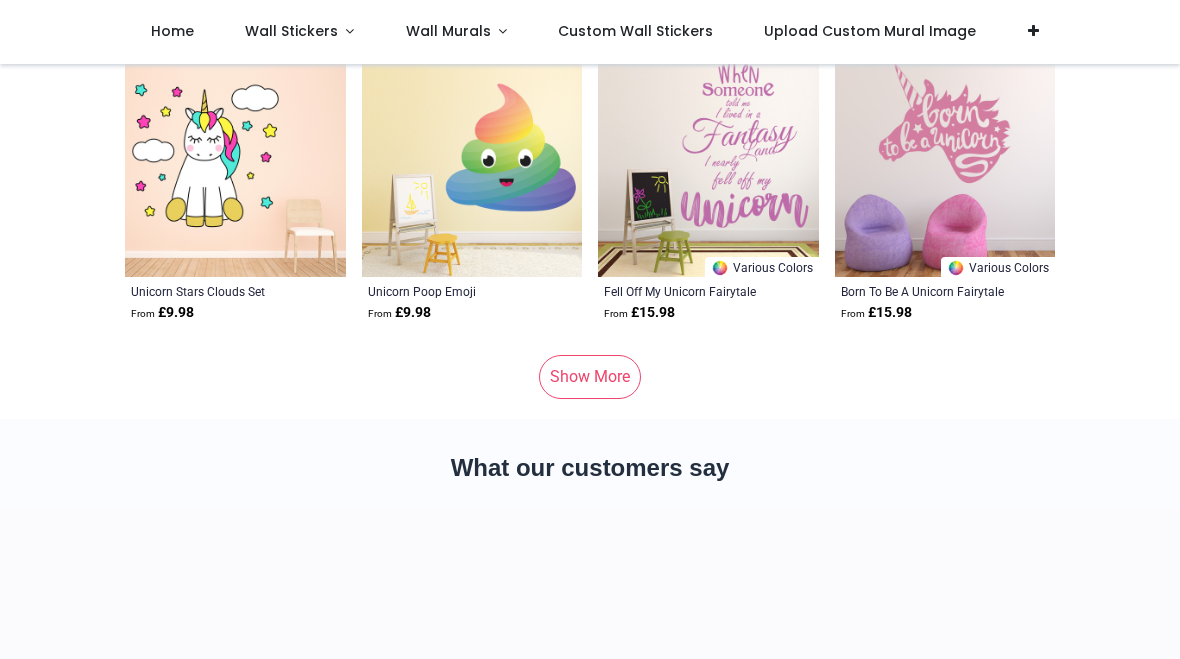 click on "Show More" at bounding box center [590, 377] 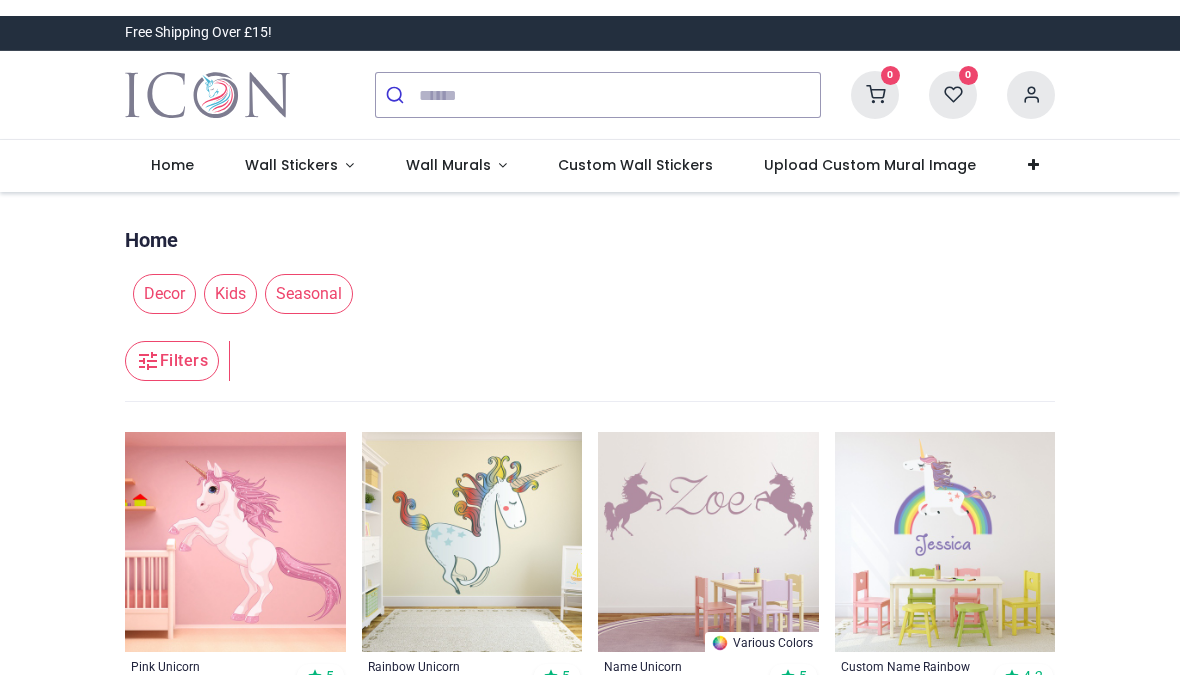scroll, scrollTop: 0, scrollLeft: 0, axis: both 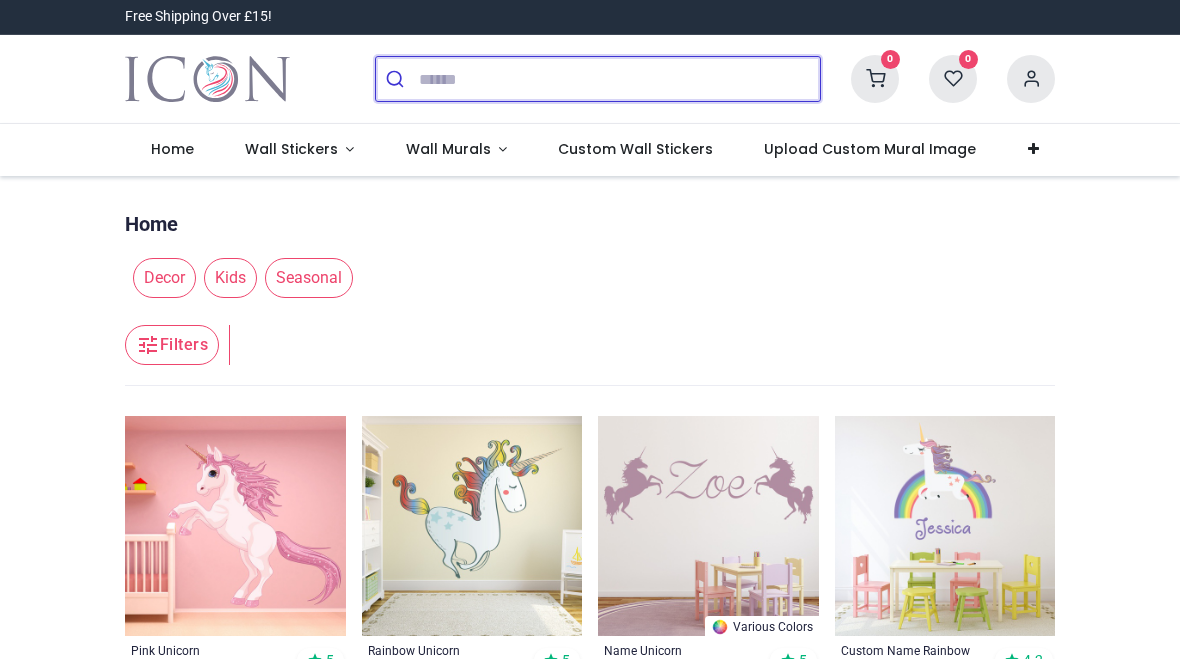 click at bounding box center (619, 79) 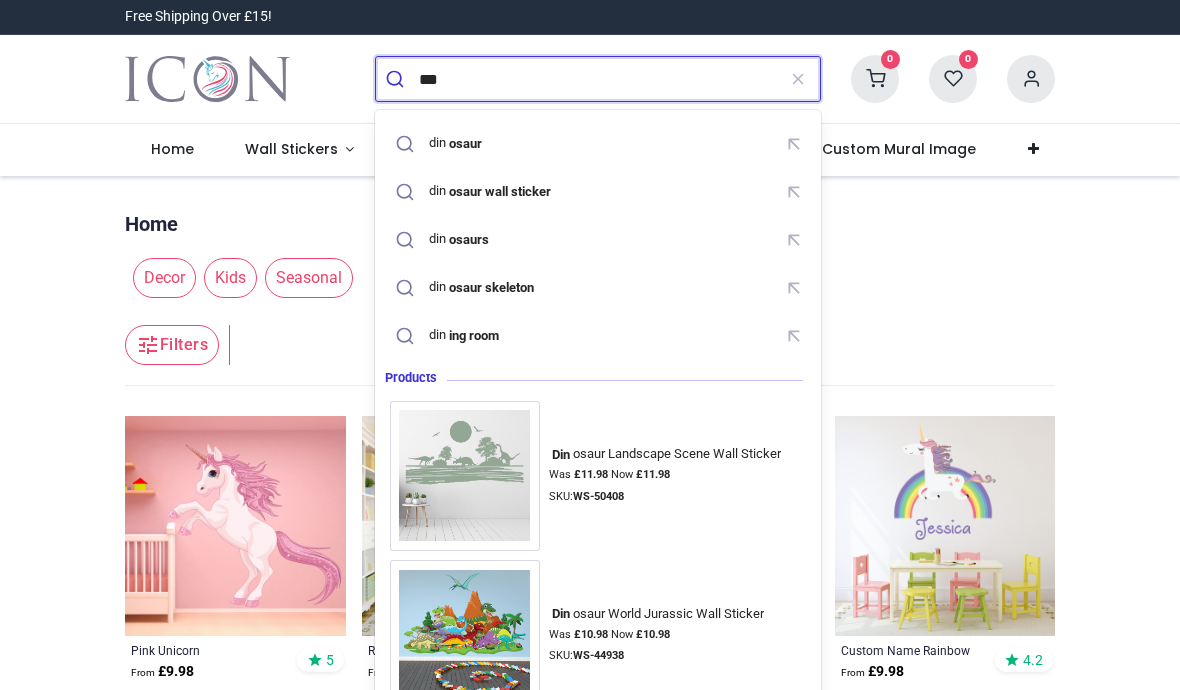 click on "osaur wall sticker" at bounding box center [499, 191] 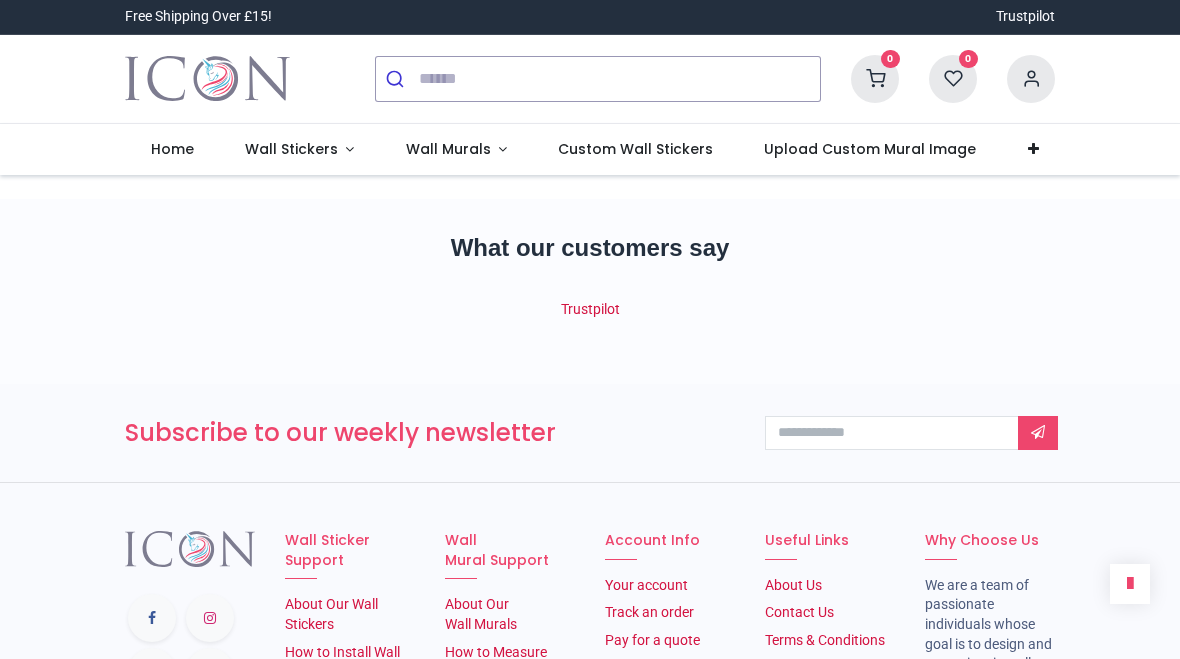 scroll, scrollTop: 0, scrollLeft: 0, axis: both 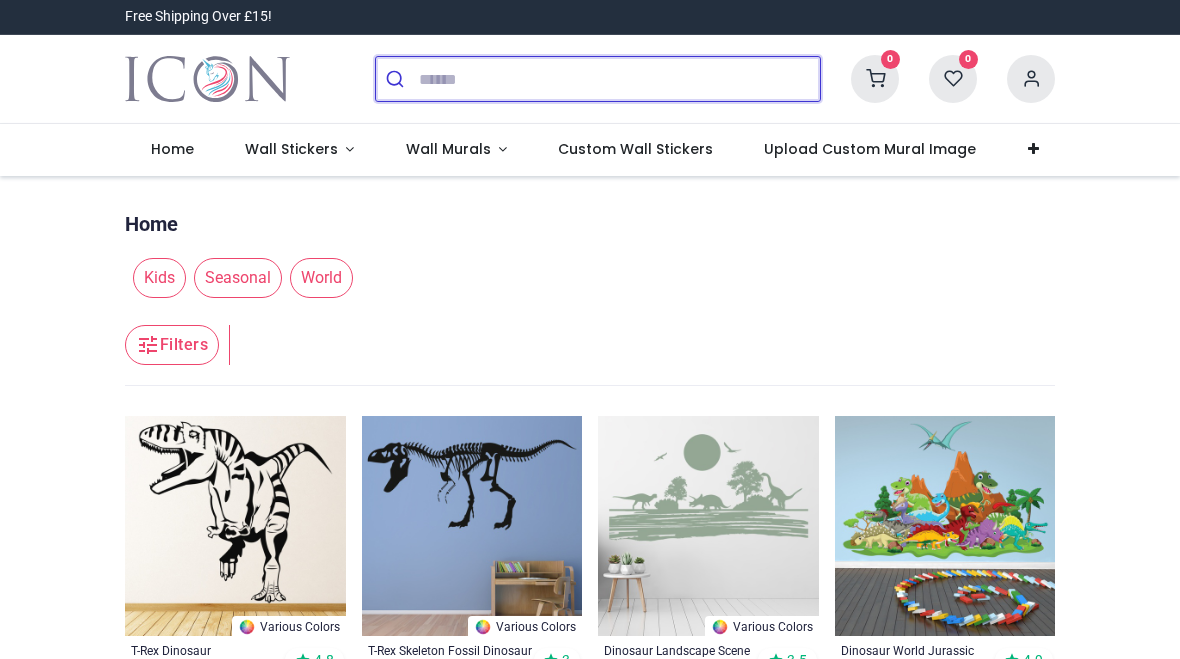 click at bounding box center [619, 79] 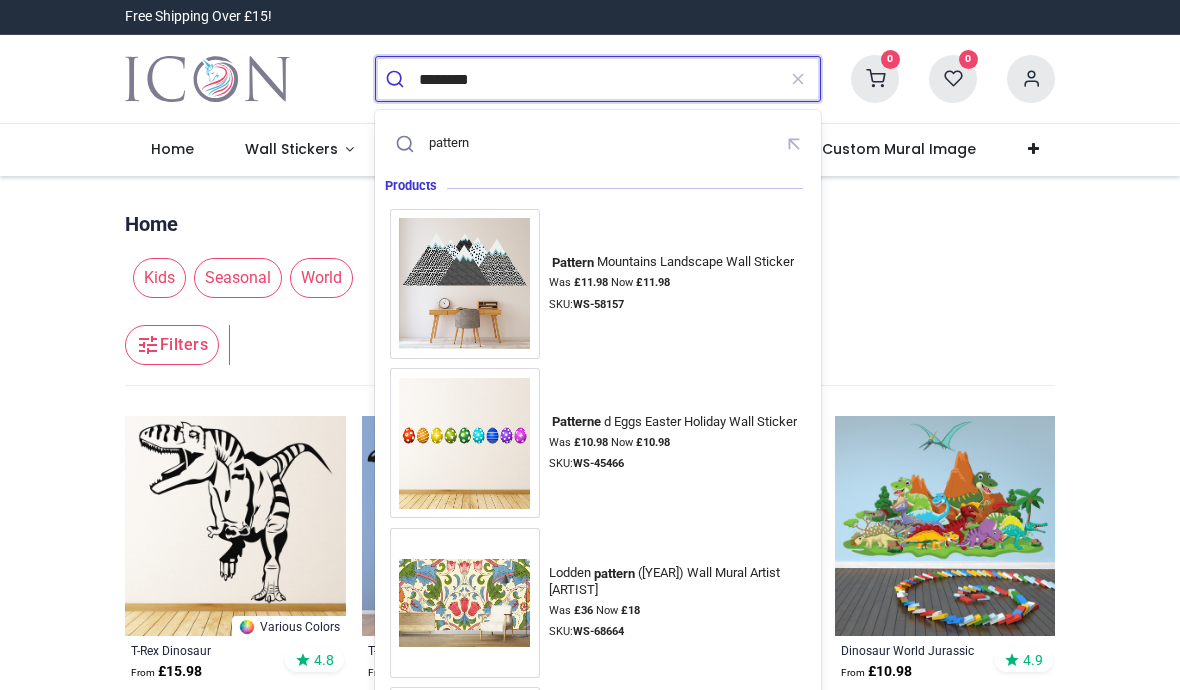 type on "********" 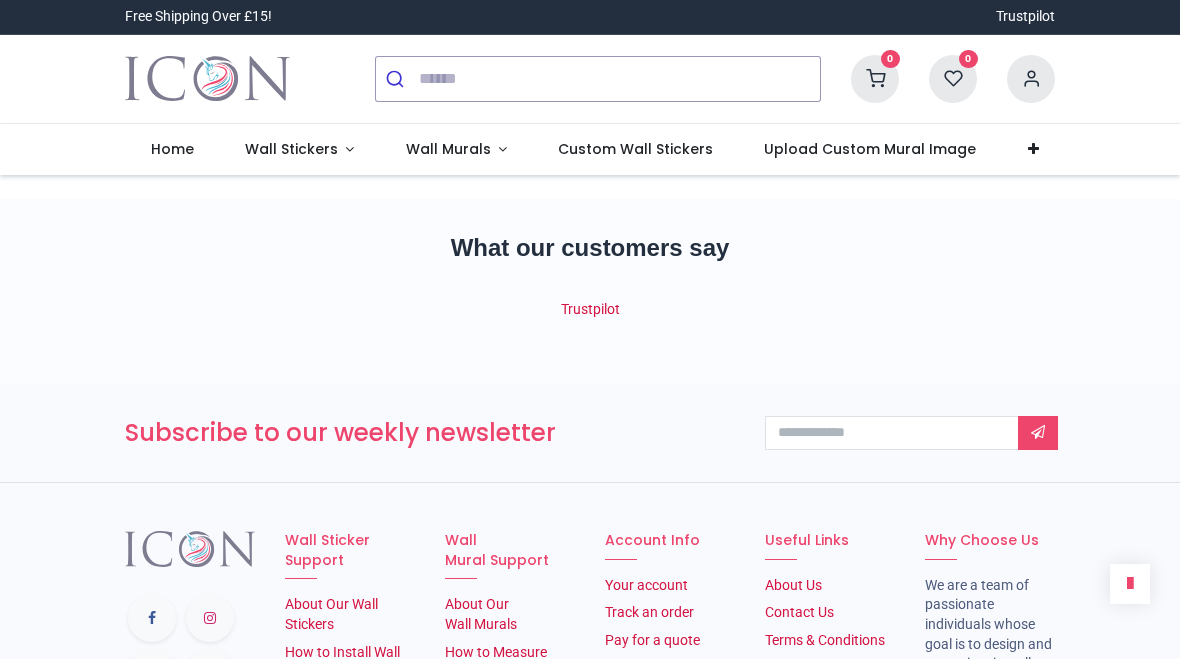 scroll, scrollTop: 0, scrollLeft: 0, axis: both 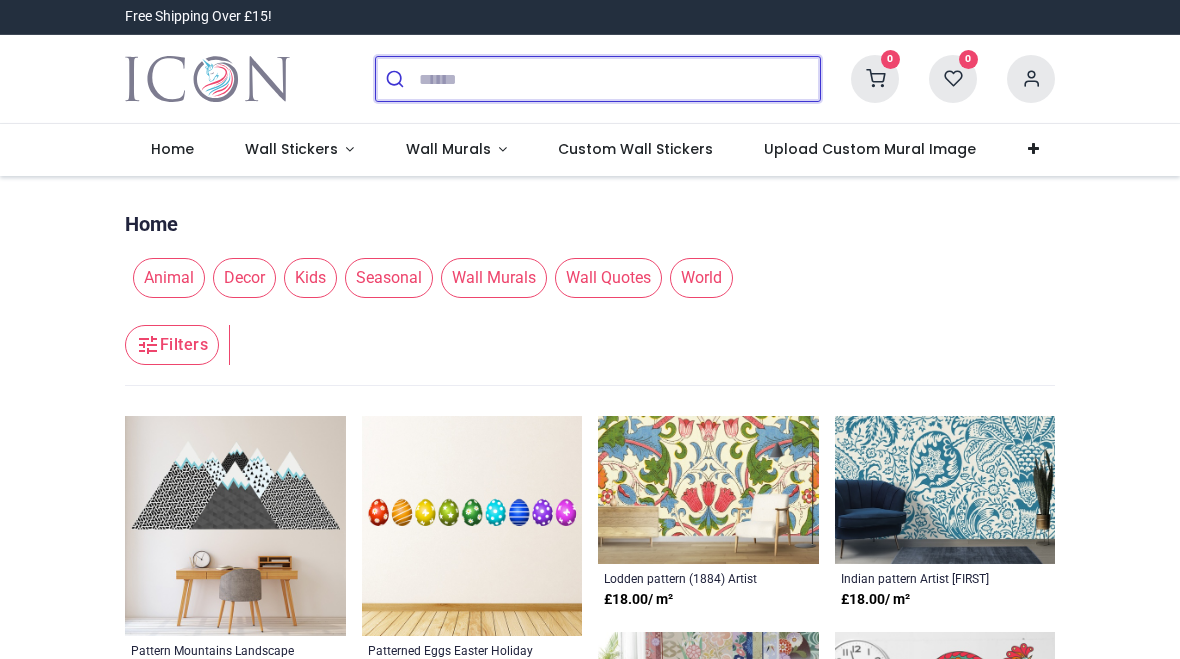 click at bounding box center (619, 79) 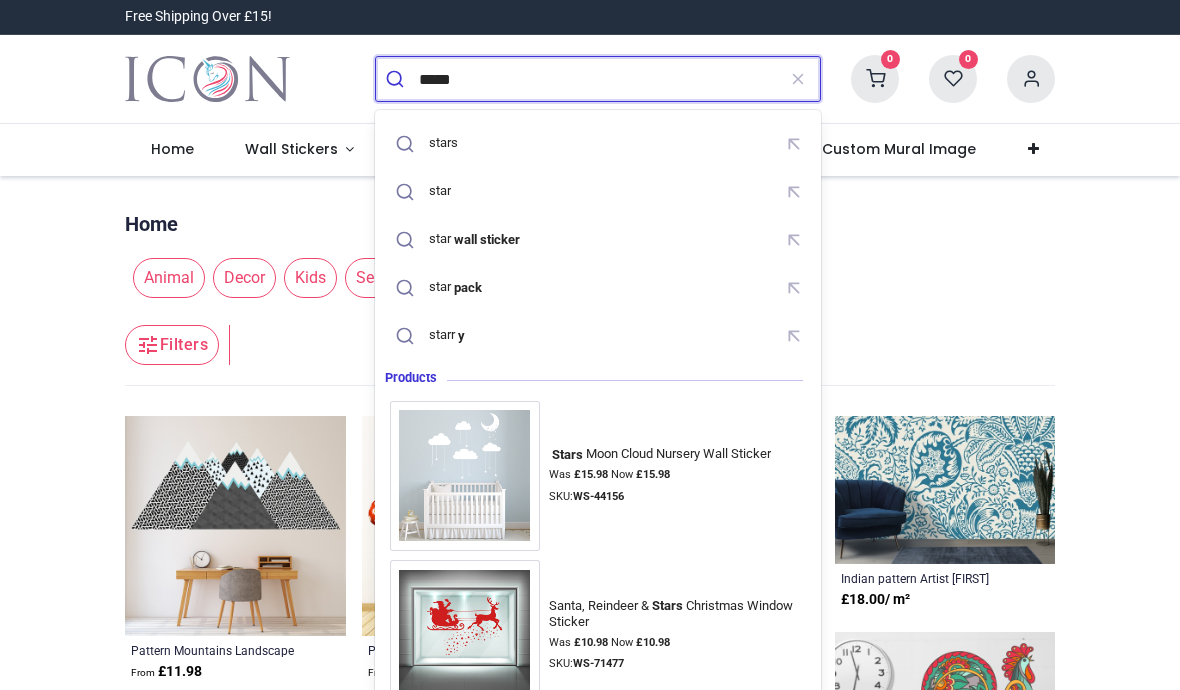 type on "*****" 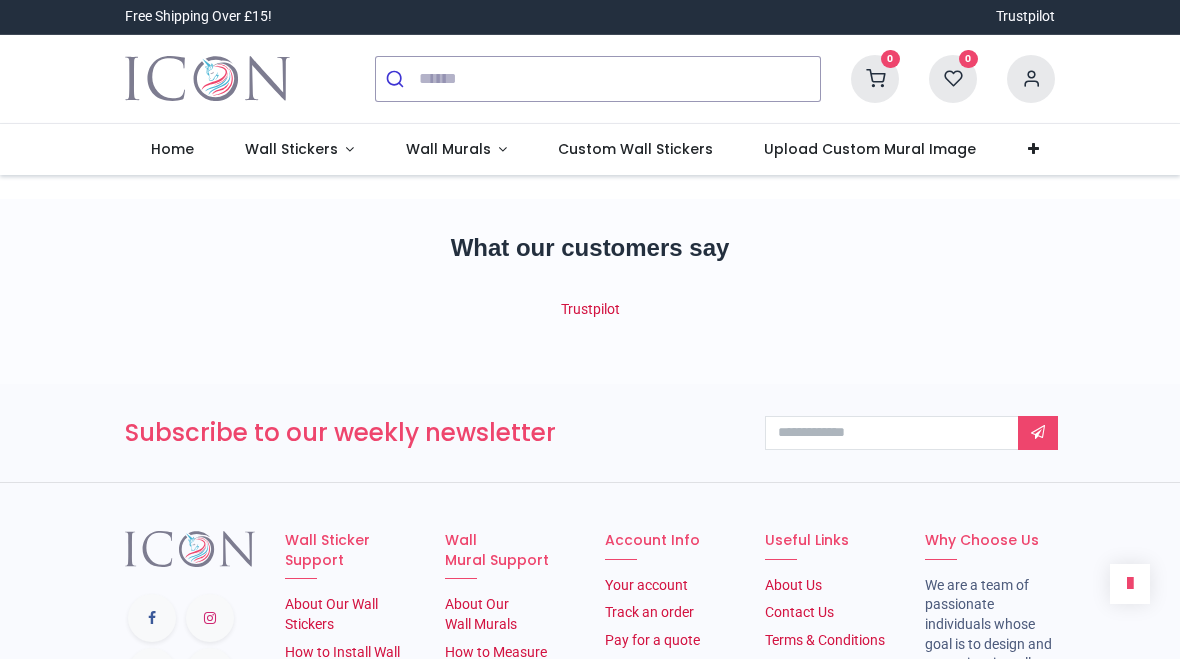 scroll, scrollTop: 0, scrollLeft: 0, axis: both 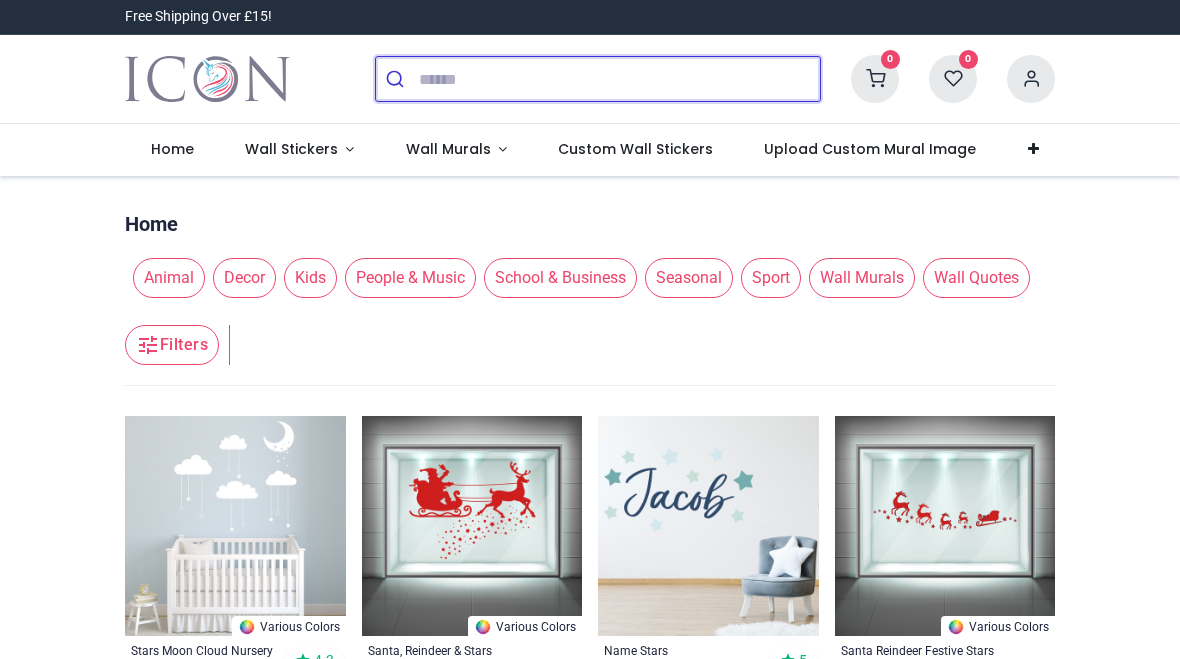 click at bounding box center (619, 79) 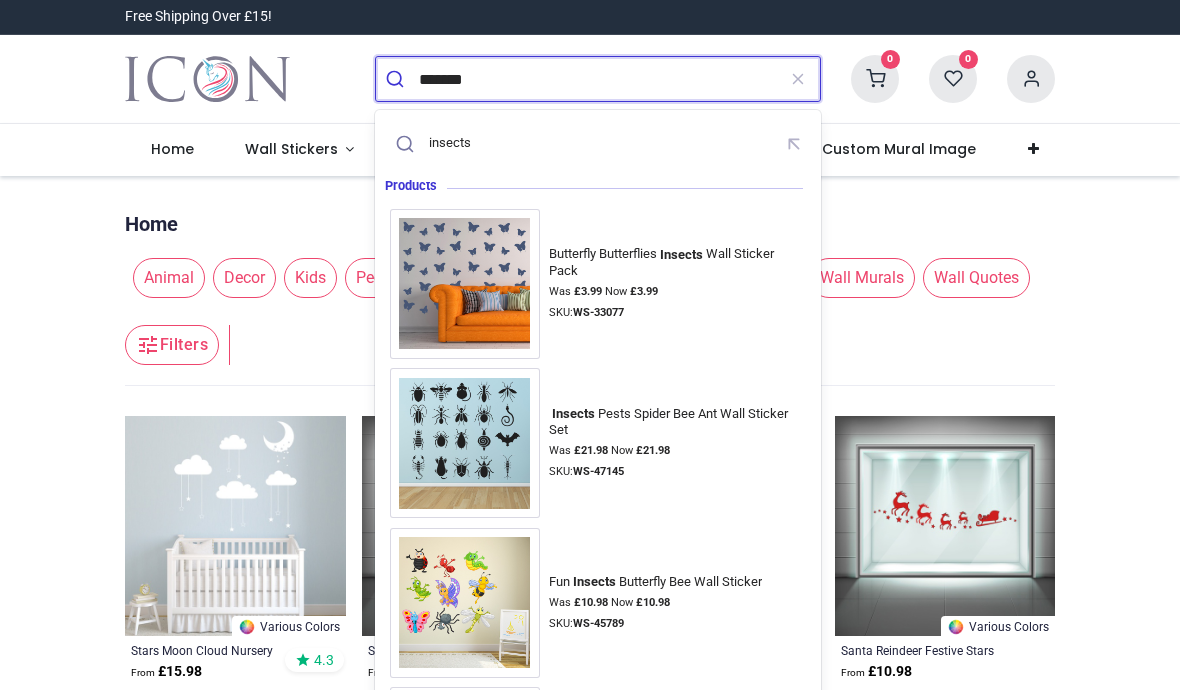 type on "*******" 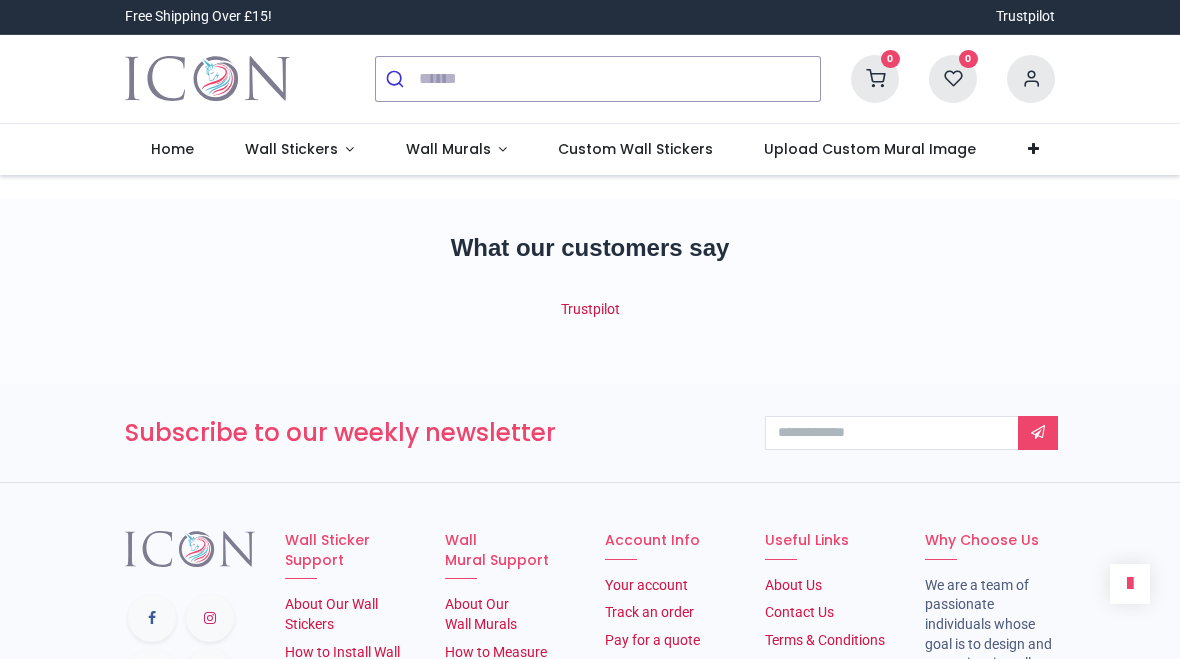 scroll, scrollTop: 0, scrollLeft: 0, axis: both 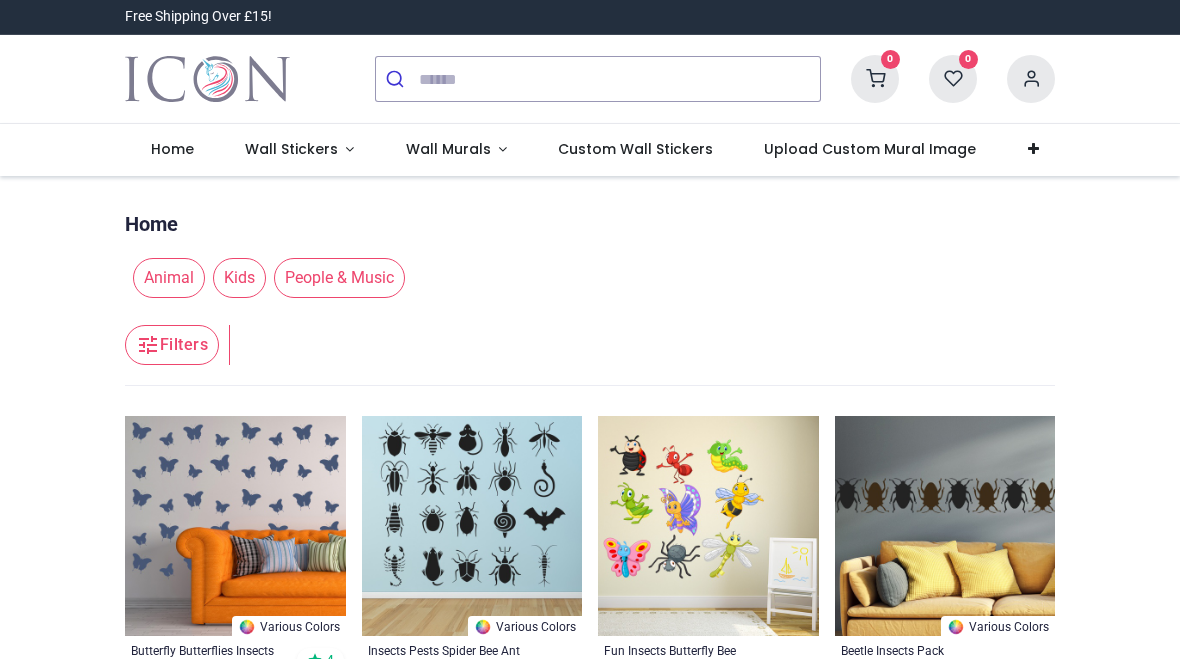 click on "Wall Murals" at bounding box center [448, 149] 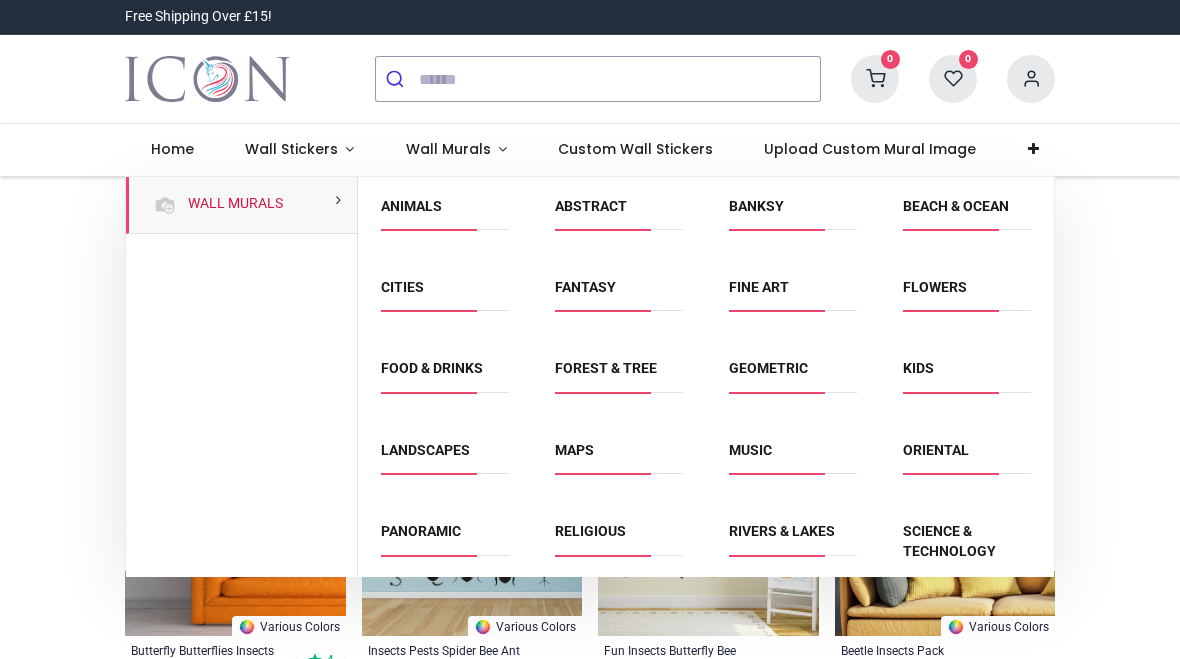 click on "Kids" at bounding box center (918, 368) 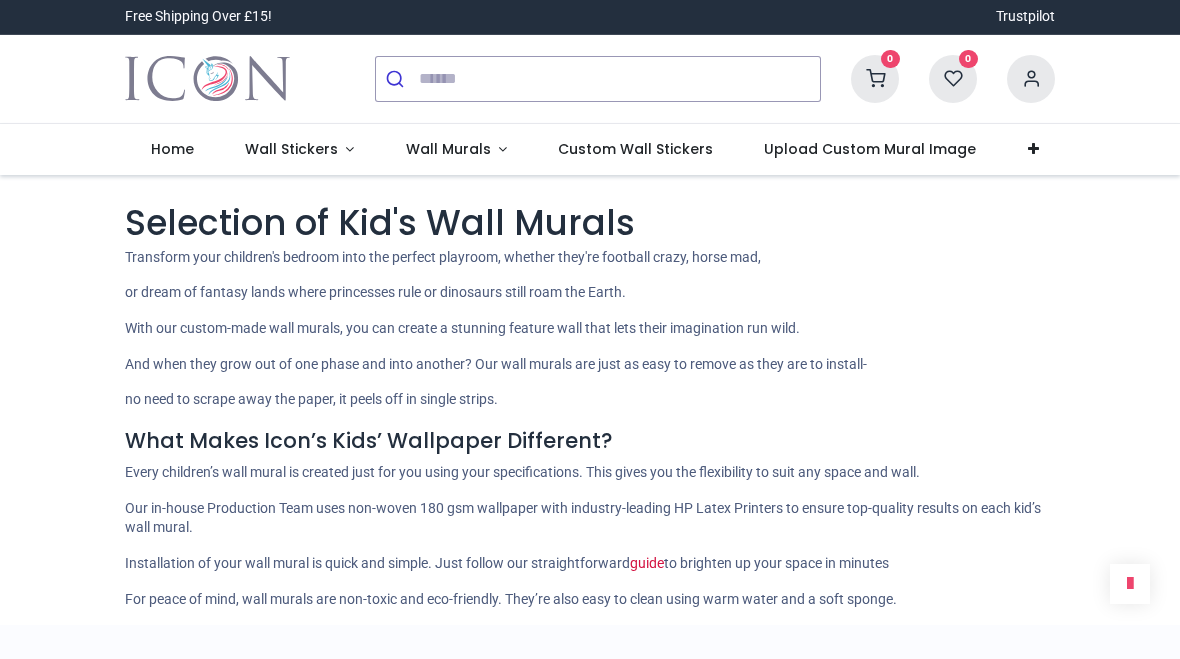 scroll, scrollTop: 0, scrollLeft: 0, axis: both 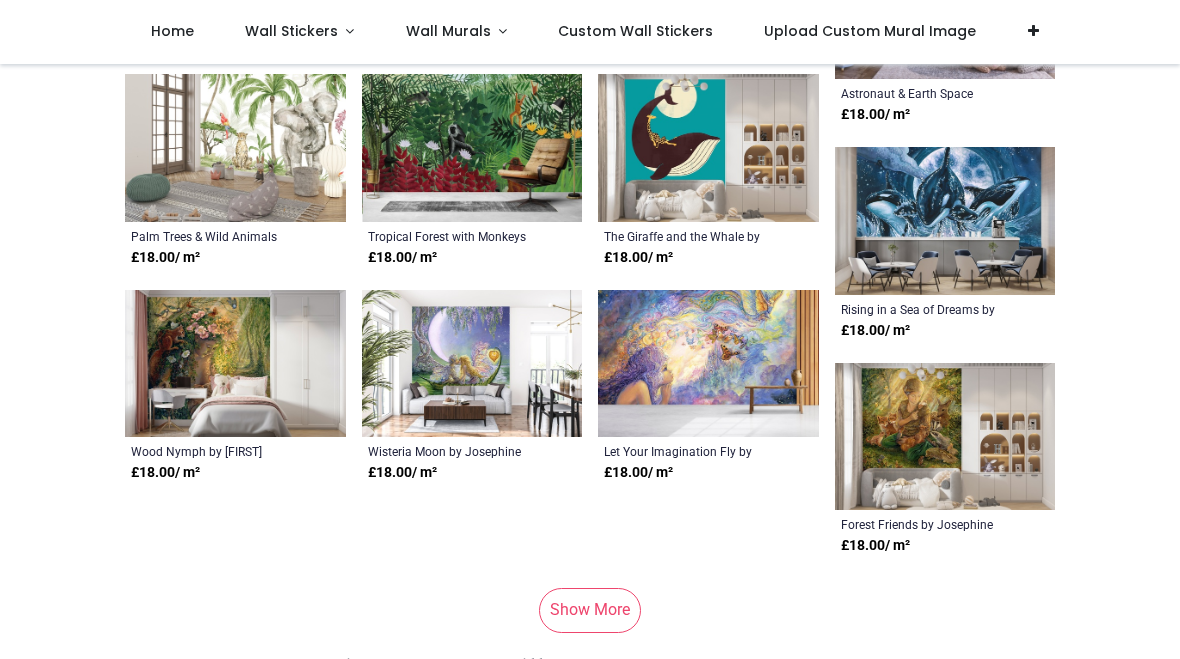 click on "Show More" at bounding box center [590, 610] 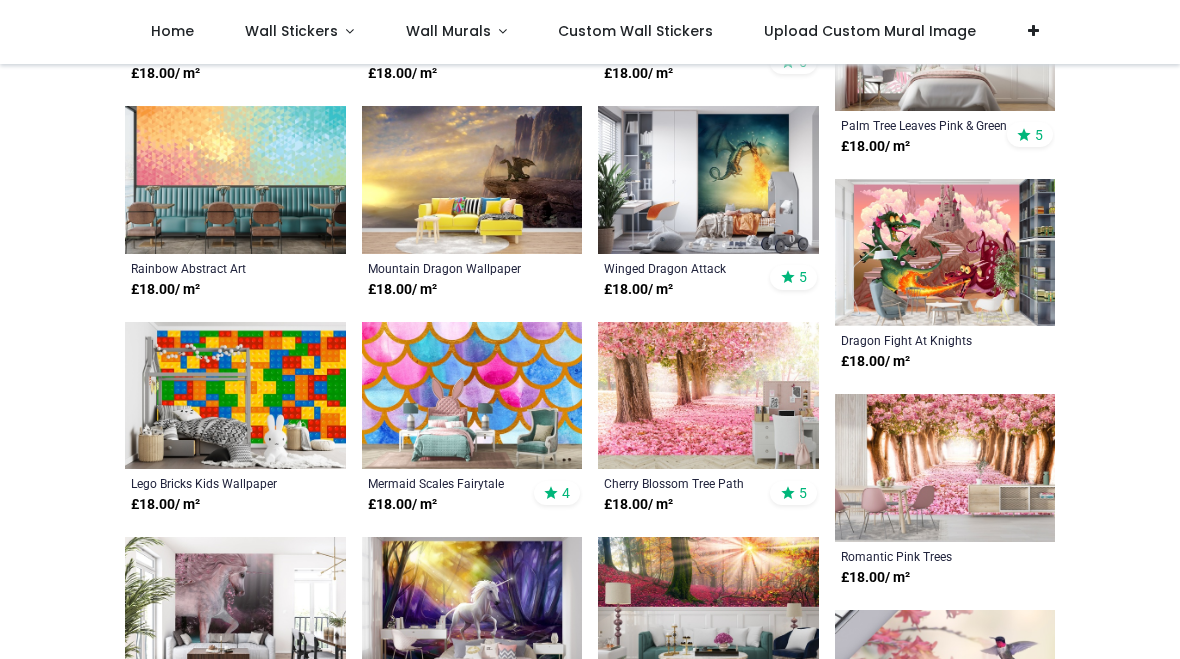 scroll, scrollTop: 9054, scrollLeft: 0, axis: vertical 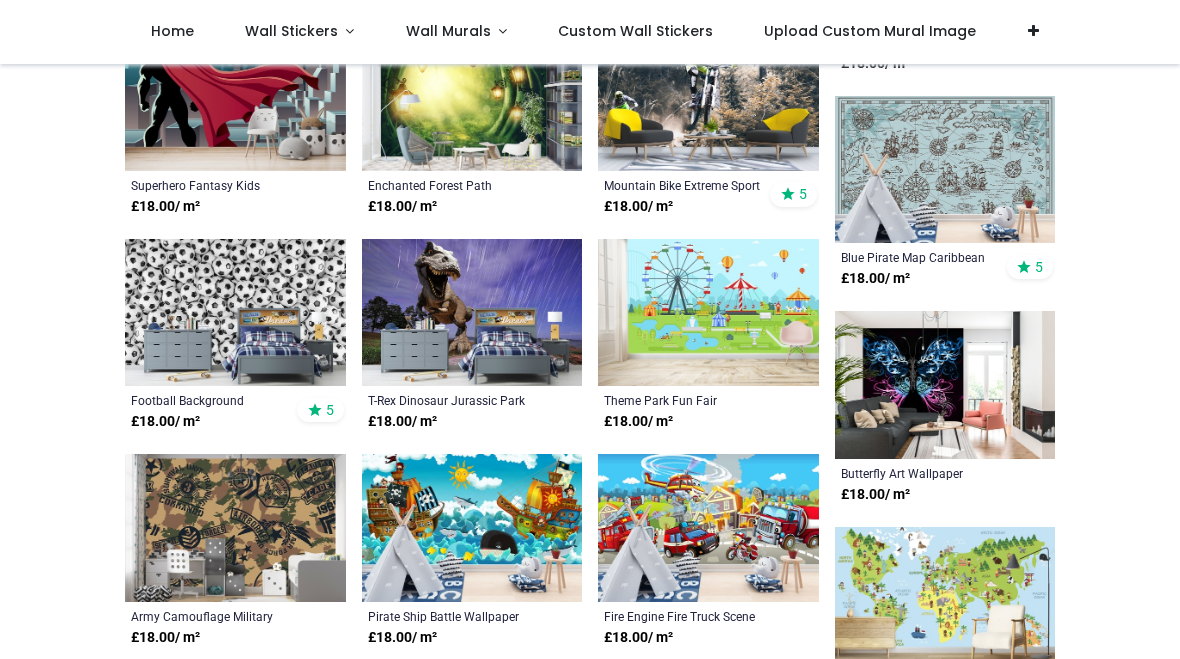 click on "Pricelist :
Public Pricelist
Public Pricelist
Selection of Kid's Wall Murals no need to scrape away the paper, it peels off in single strips." at bounding box center (590, -6940) 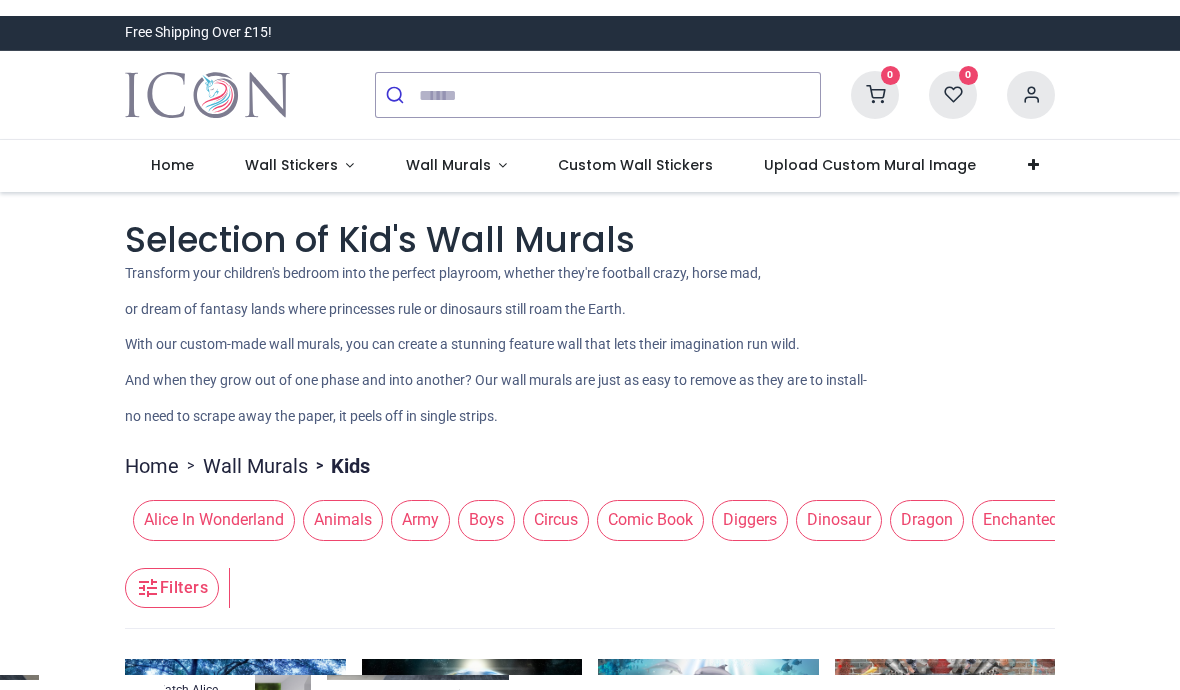 scroll, scrollTop: 0, scrollLeft: 0, axis: both 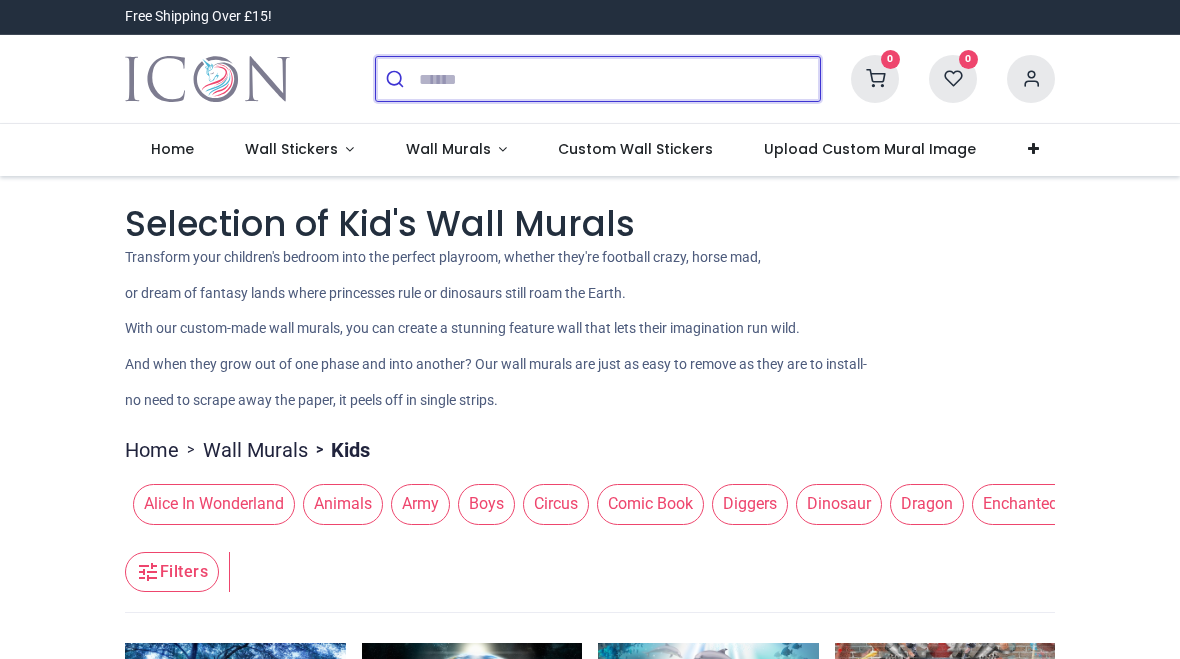 click at bounding box center (619, 79) 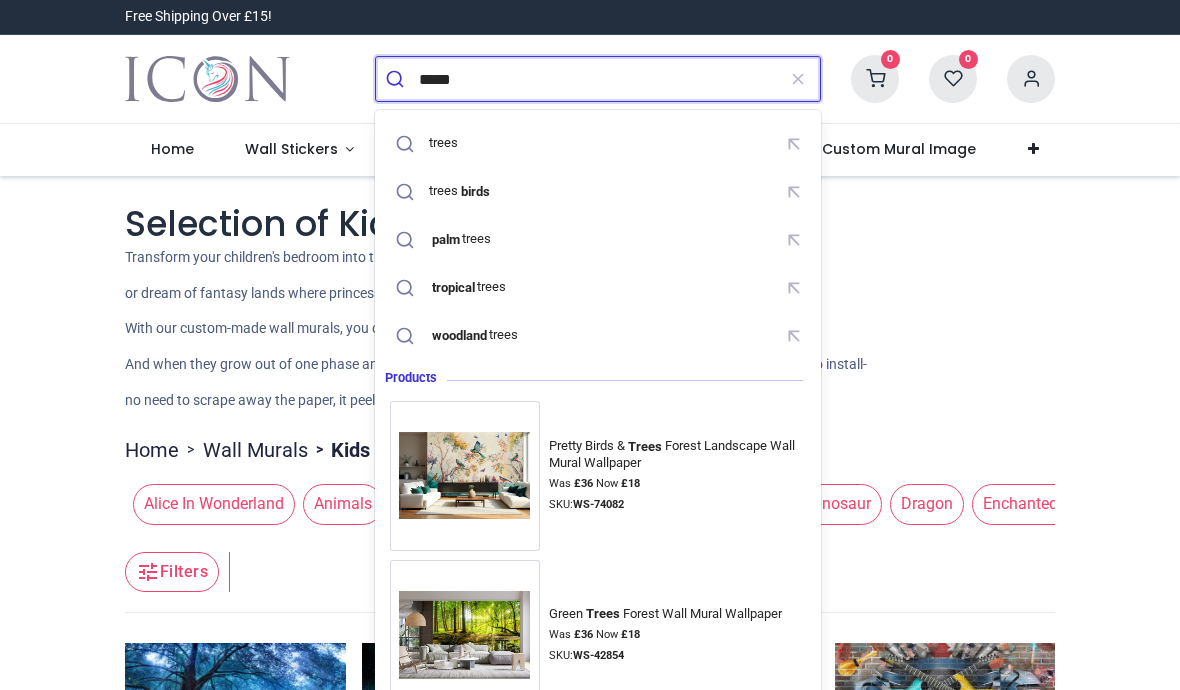type on "*****" 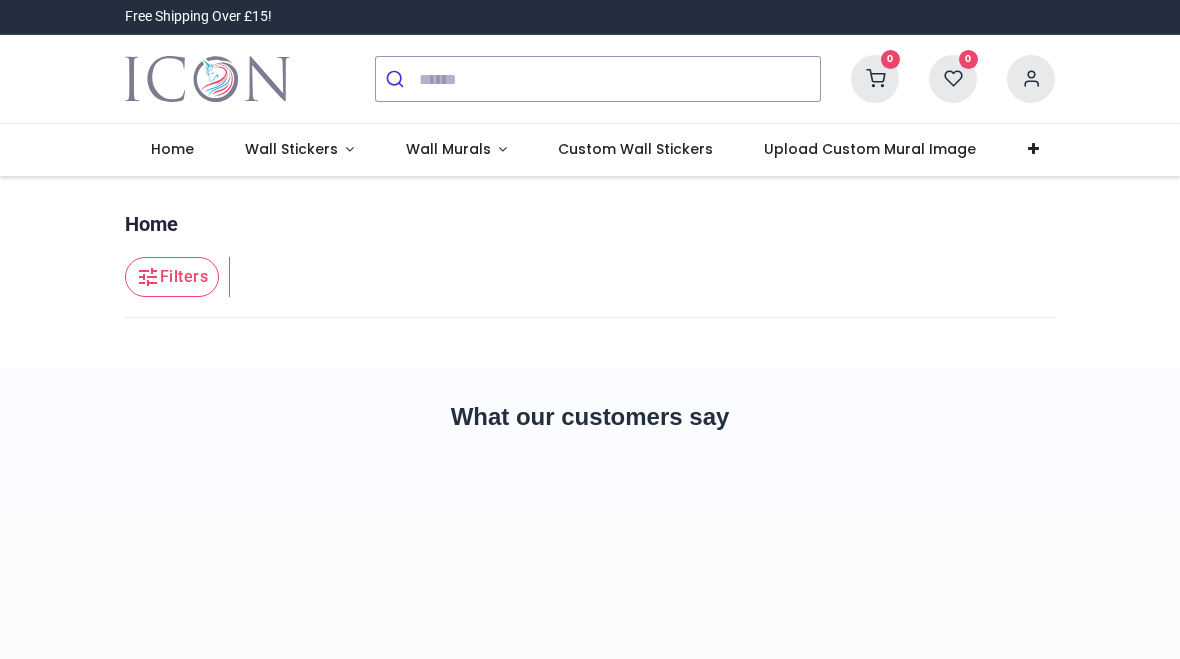 scroll, scrollTop: 0, scrollLeft: 0, axis: both 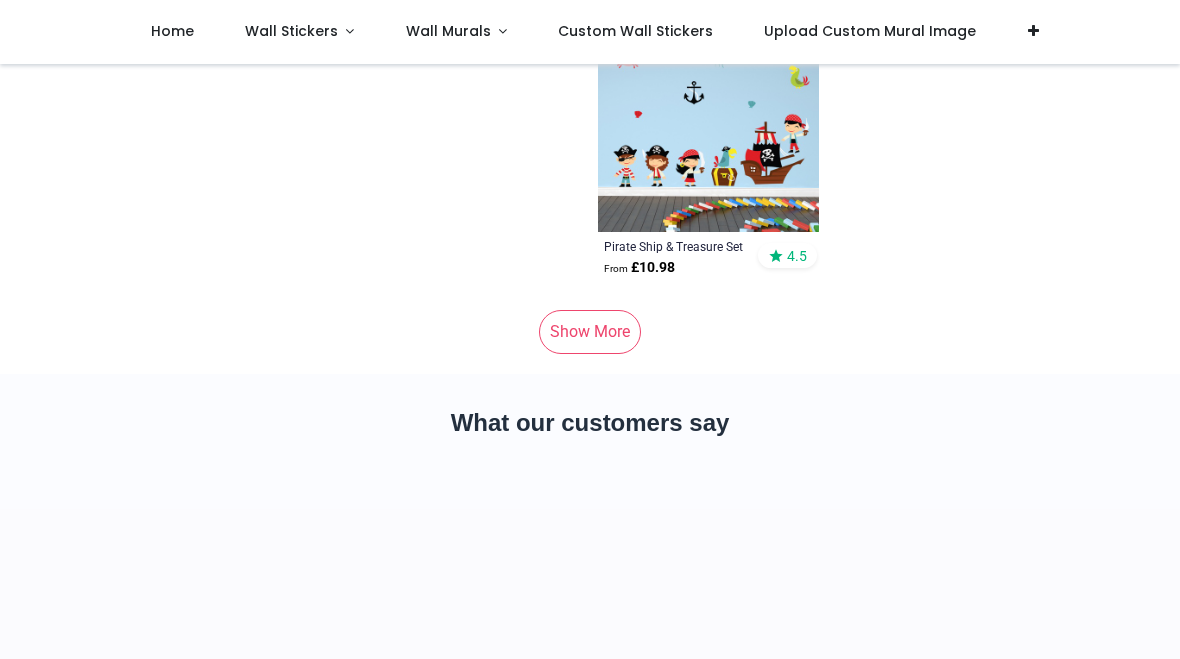 click on "Show More" at bounding box center [590, 332] 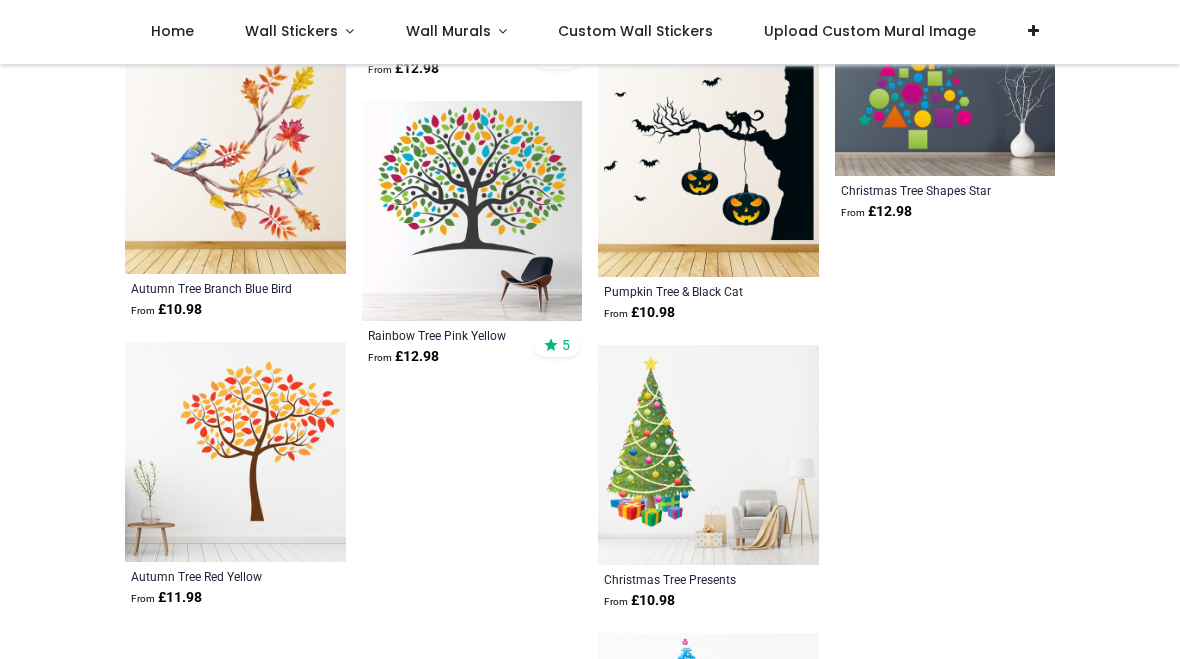 scroll, scrollTop: 13181, scrollLeft: 0, axis: vertical 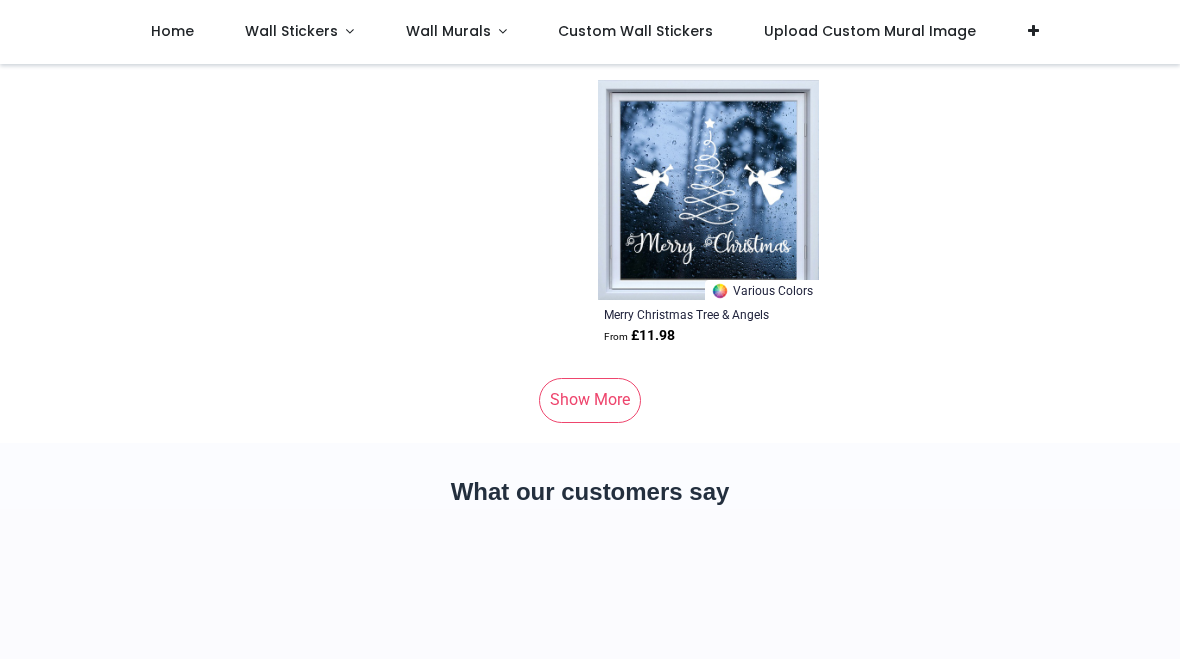 click on "Show More" at bounding box center (590, 400) 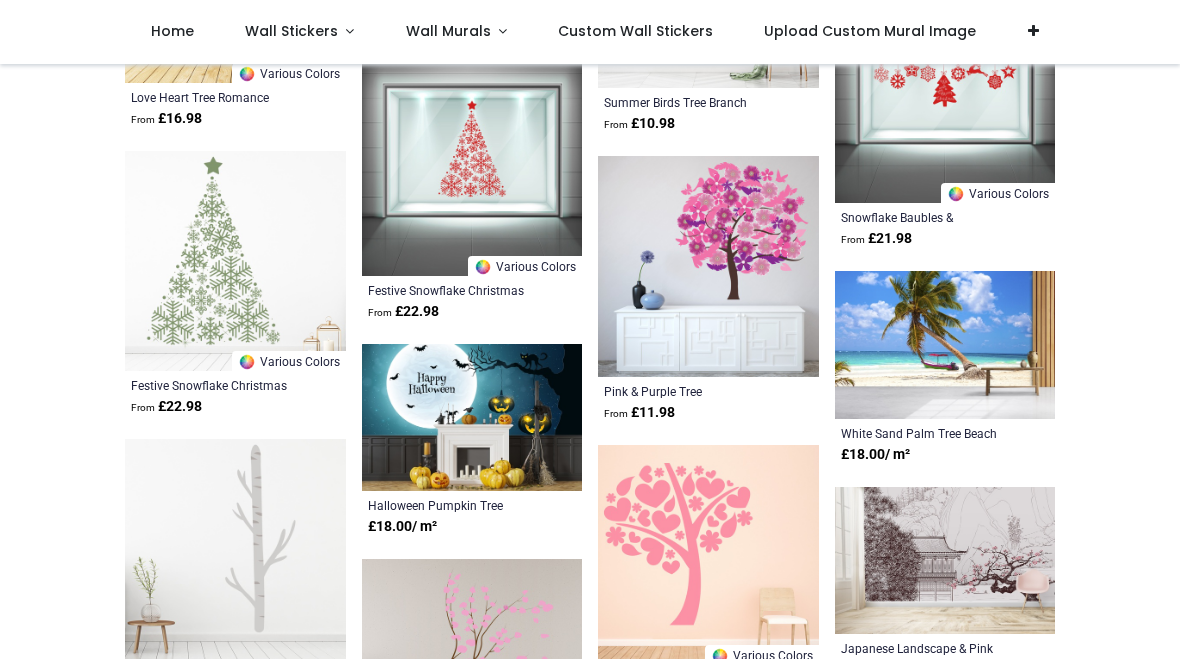 scroll, scrollTop: 24546, scrollLeft: 0, axis: vertical 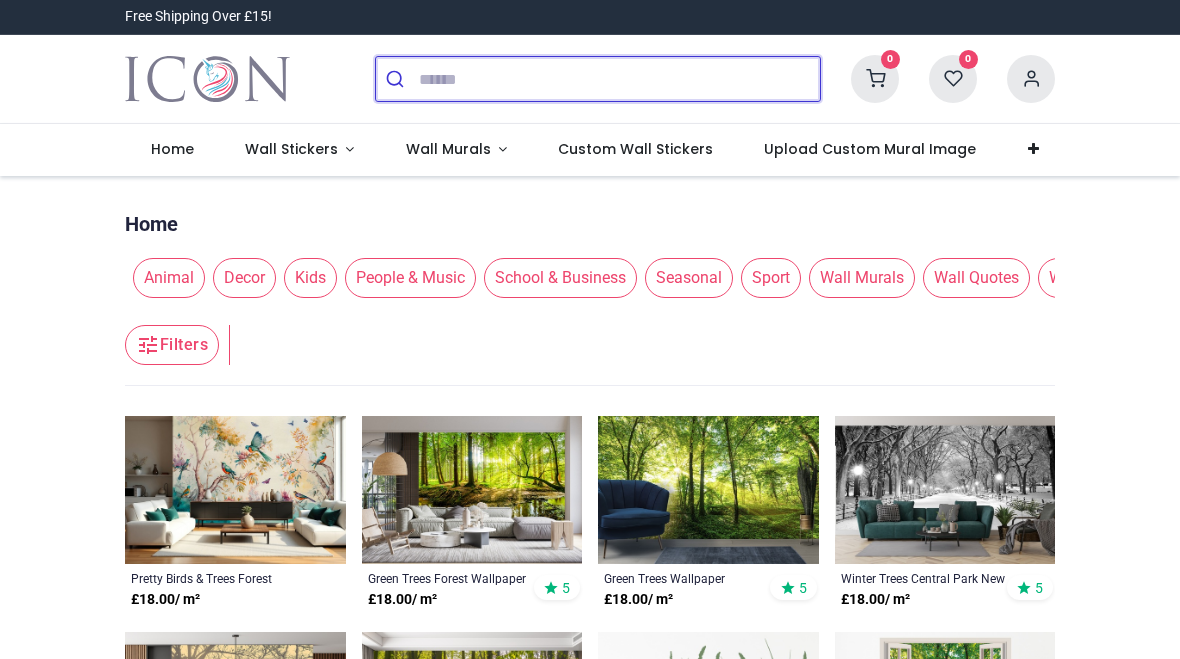 click at bounding box center [619, 79] 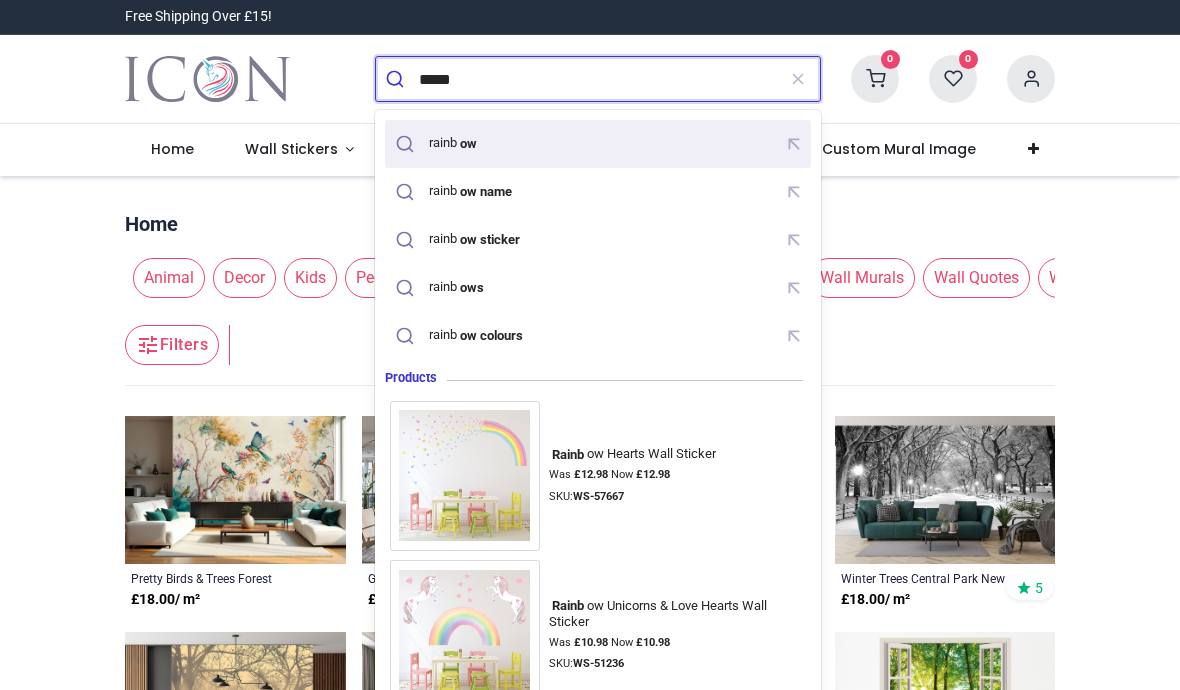 click on "rainb ow" at bounding box center [454, 143] 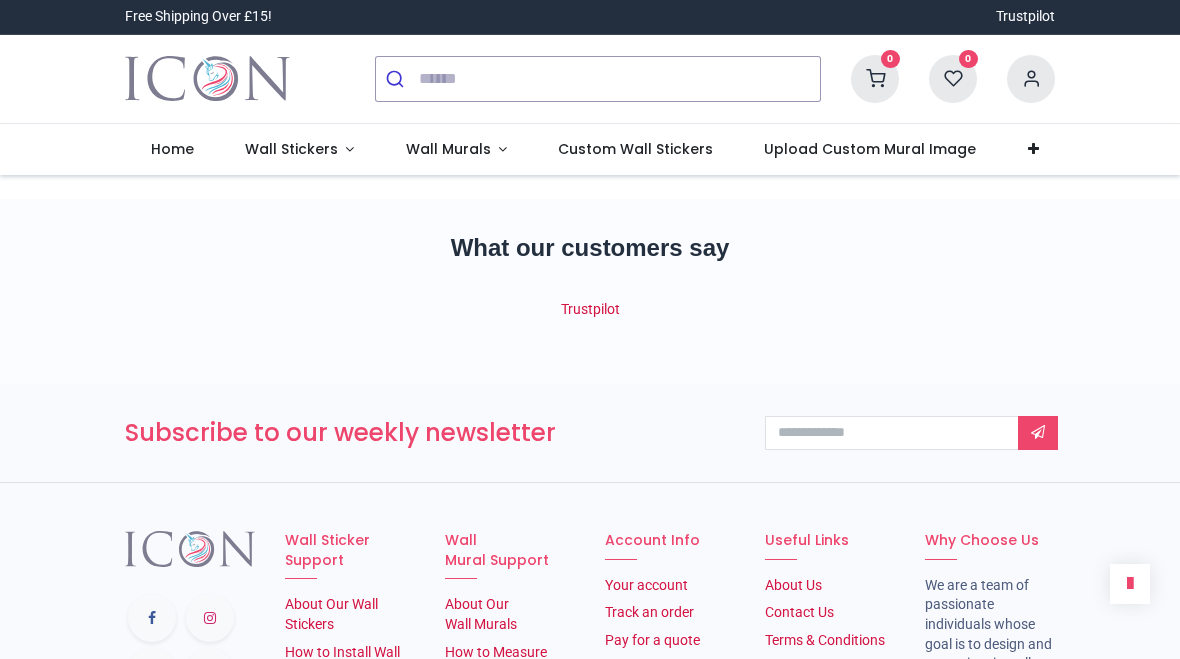 scroll, scrollTop: 0, scrollLeft: 0, axis: both 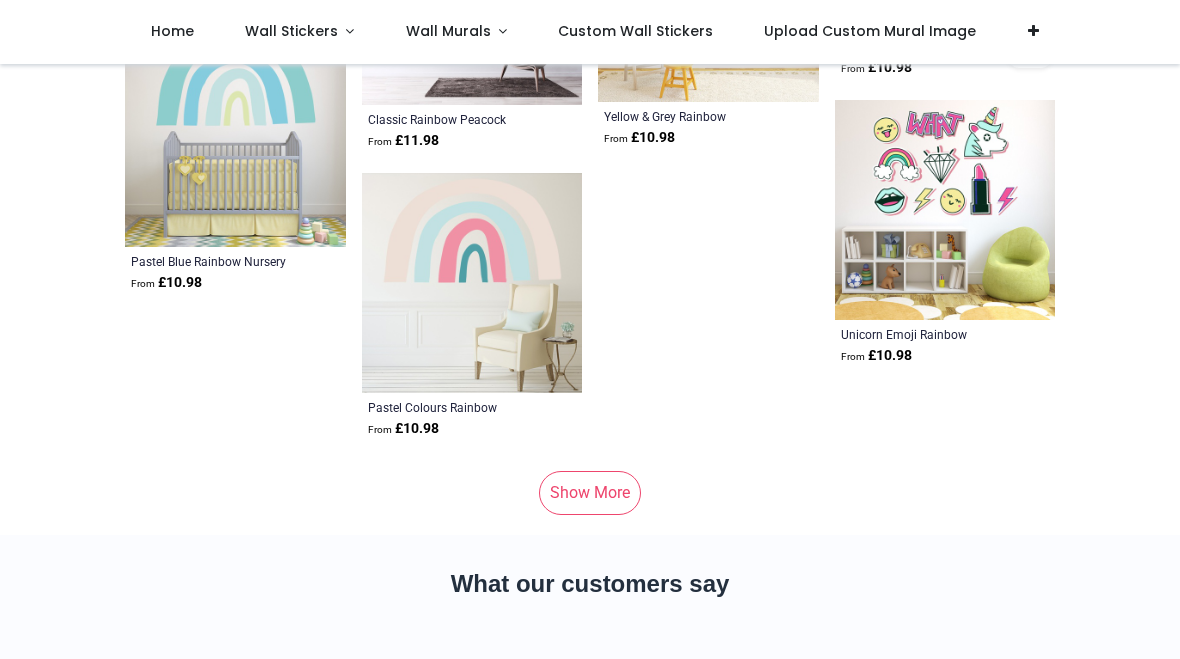 click on "Show More" at bounding box center (590, 493) 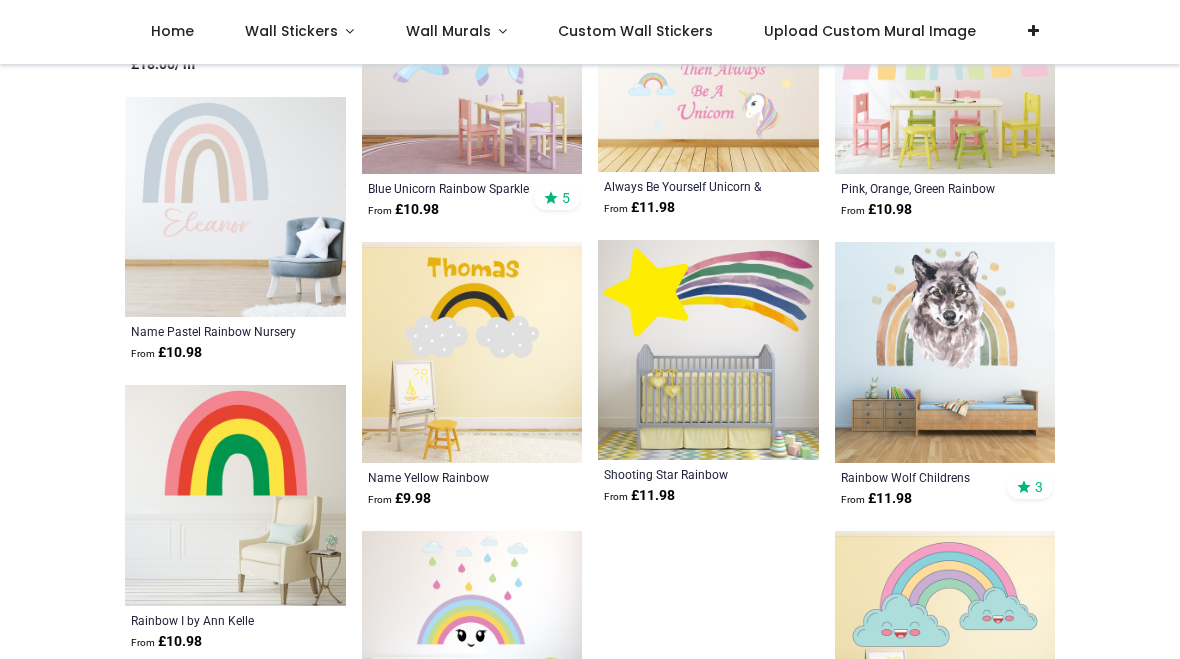 scroll, scrollTop: 10495, scrollLeft: 0, axis: vertical 